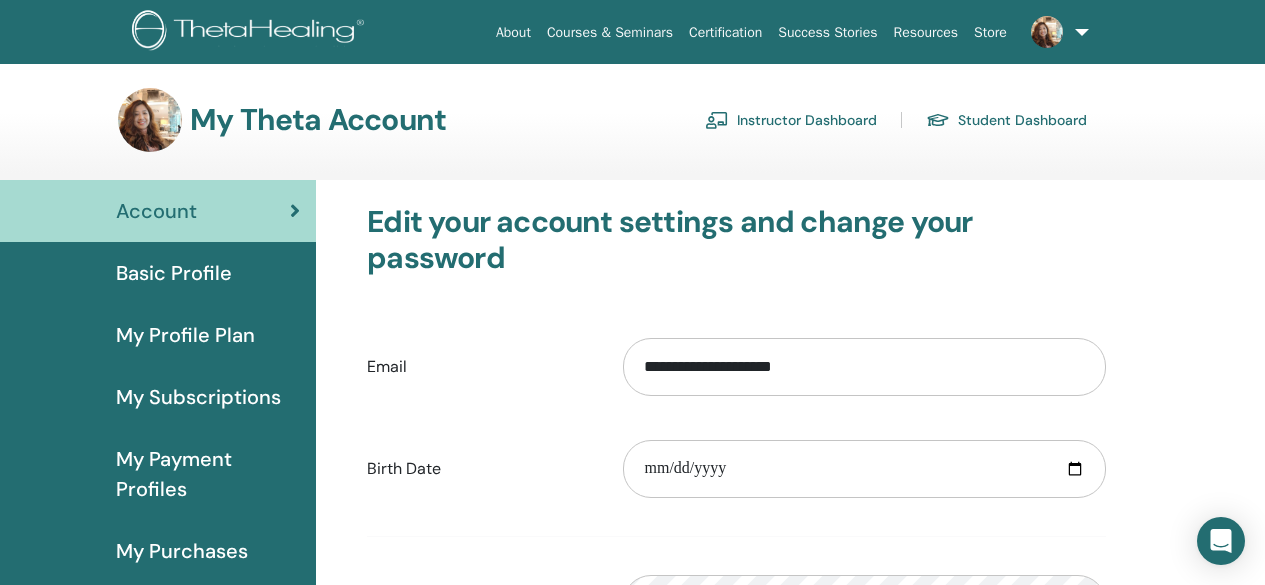 scroll, scrollTop: 0, scrollLeft: 0, axis: both 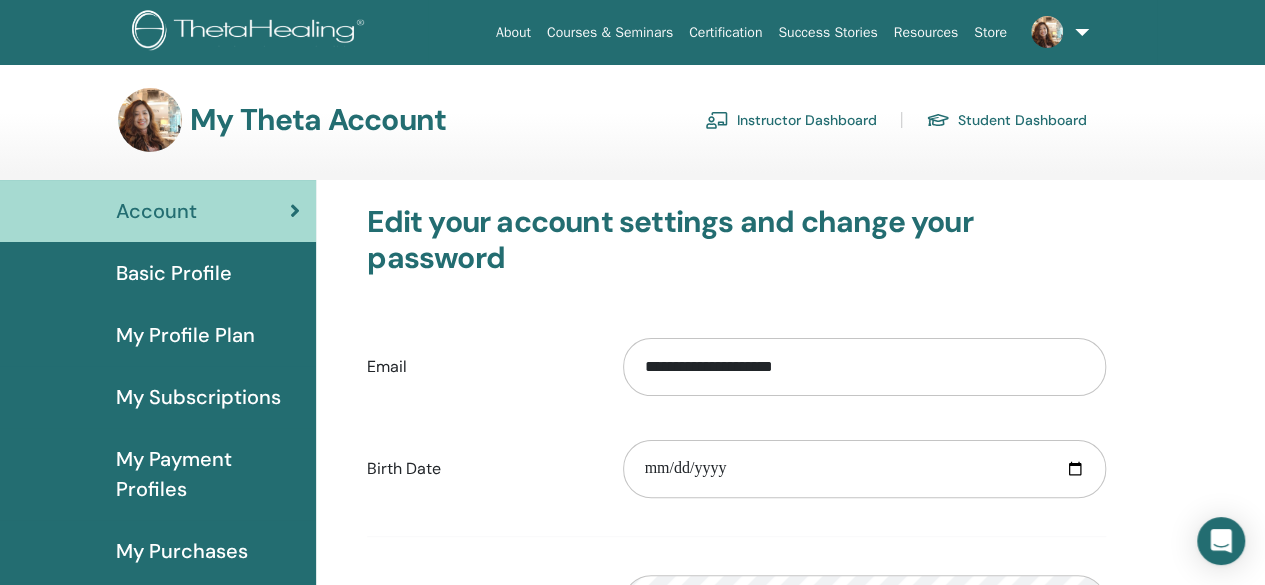 click on "Student Dashboard" at bounding box center [1006, 120] 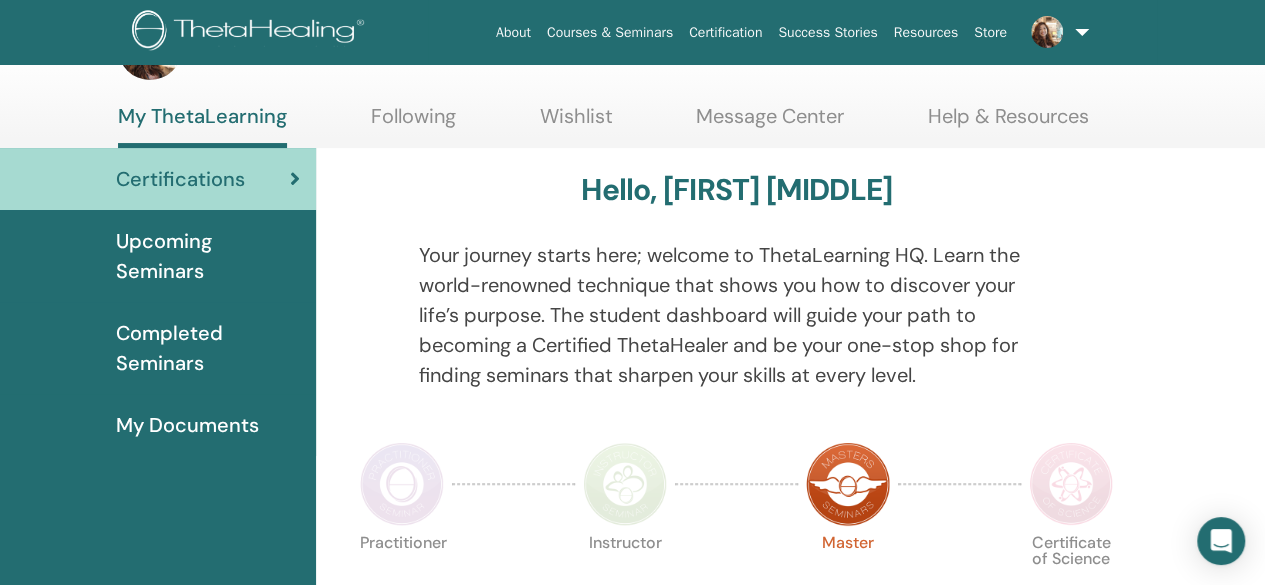 scroll, scrollTop: 100, scrollLeft: 0, axis: vertical 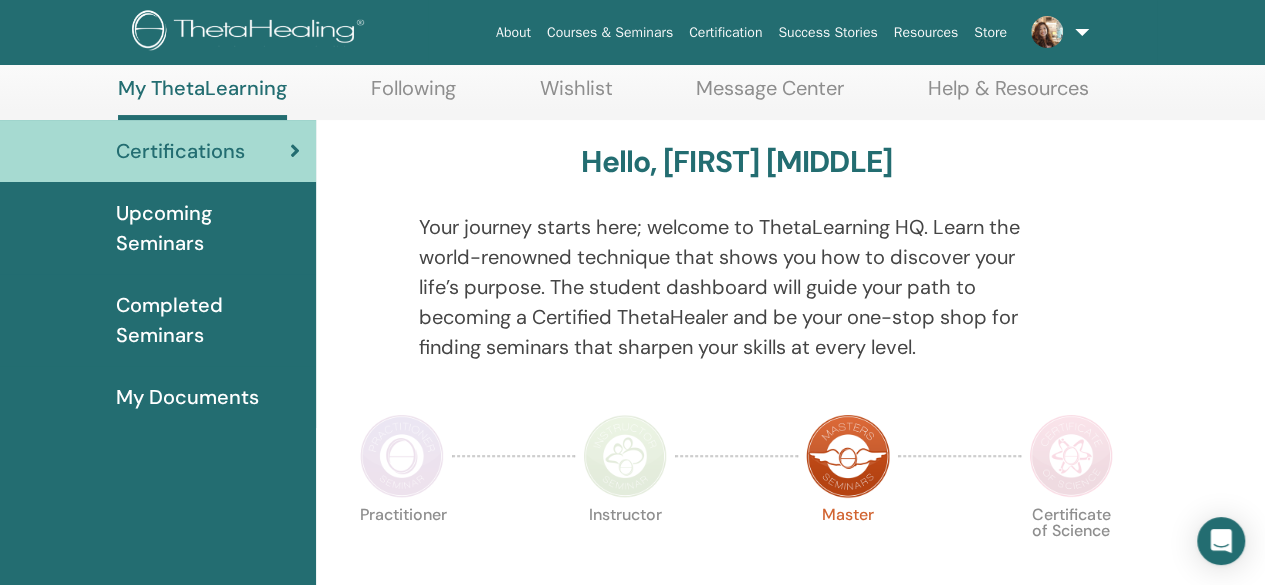 click on "Completed Seminars" at bounding box center [208, 320] 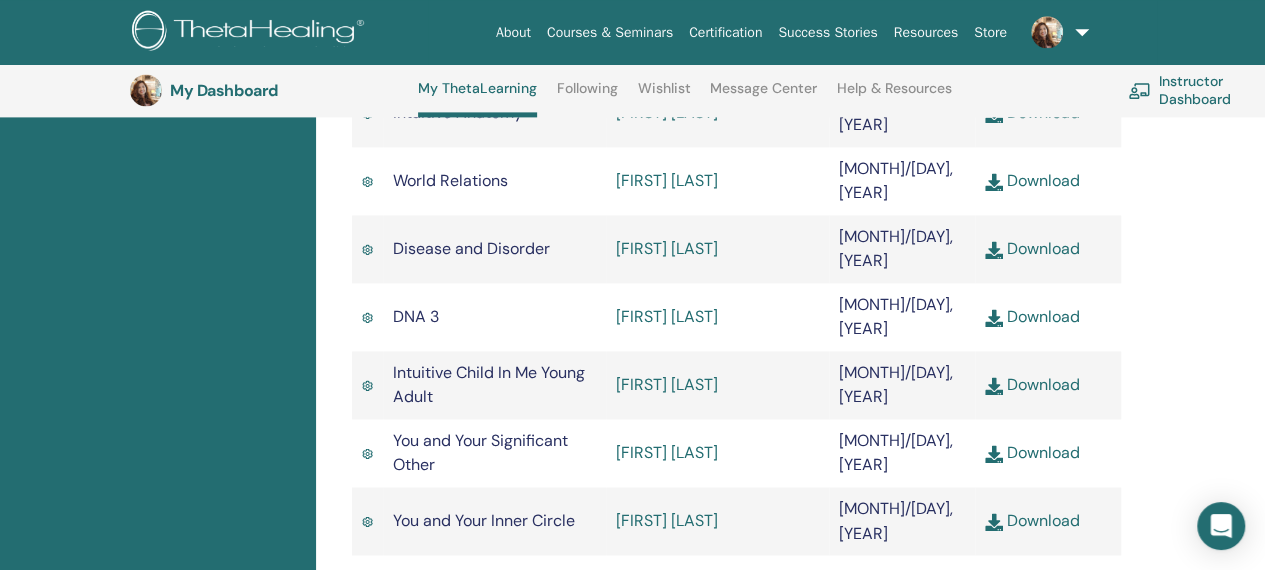 scroll, scrollTop: 1352, scrollLeft: 0, axis: vertical 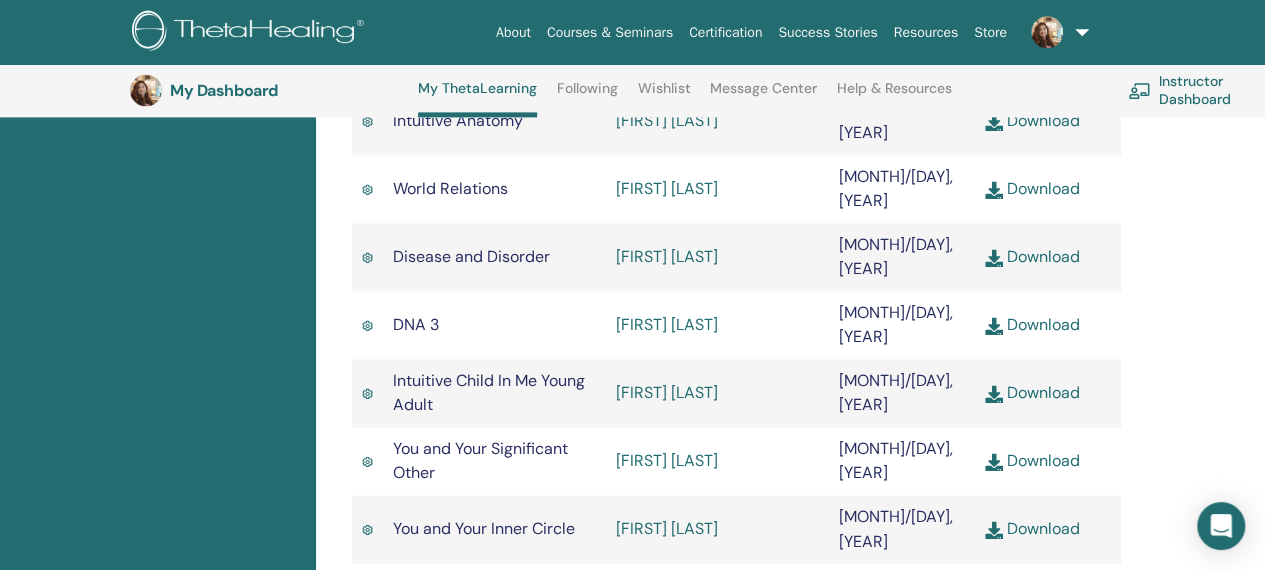 click on "Wishlist" at bounding box center [664, 96] 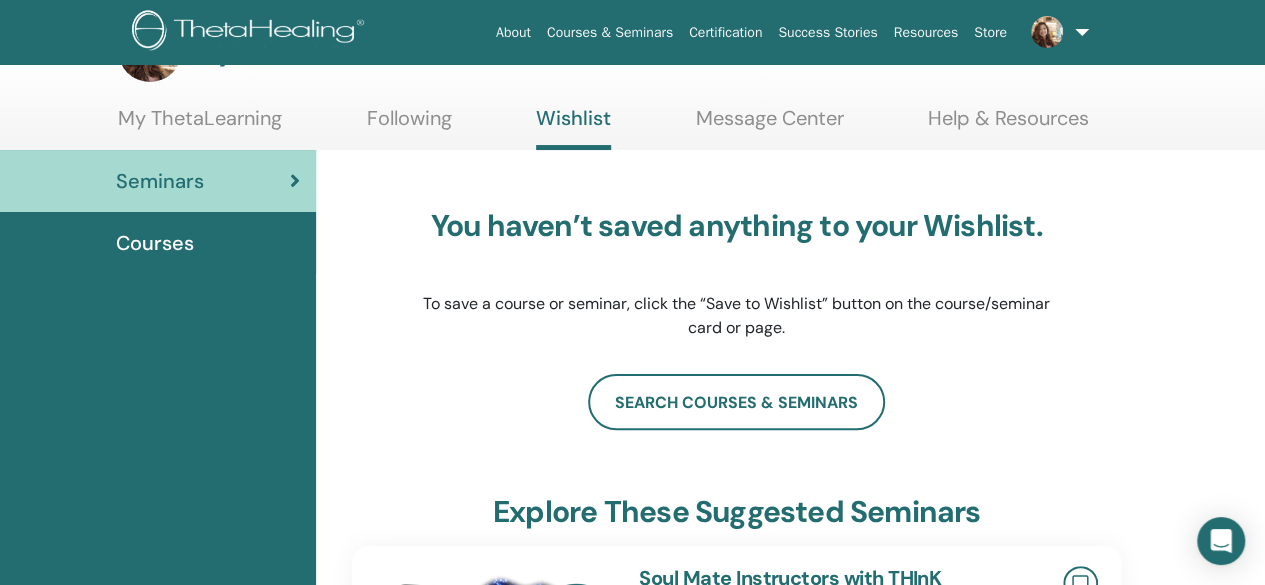 scroll, scrollTop: 0, scrollLeft: 0, axis: both 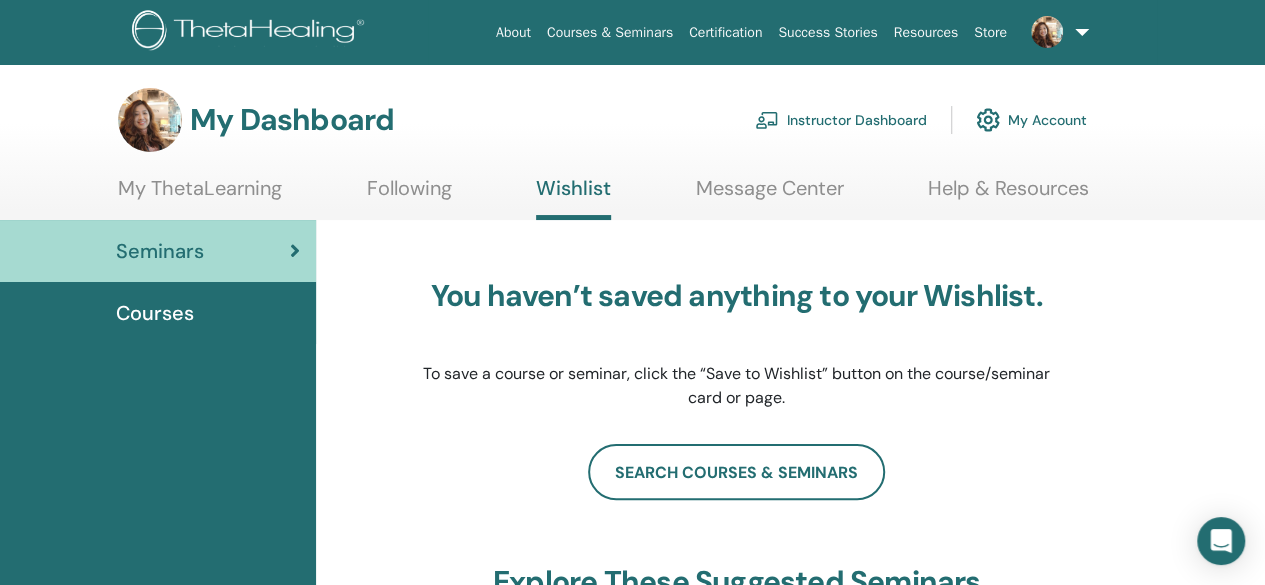 click on "Courses" at bounding box center [155, 313] 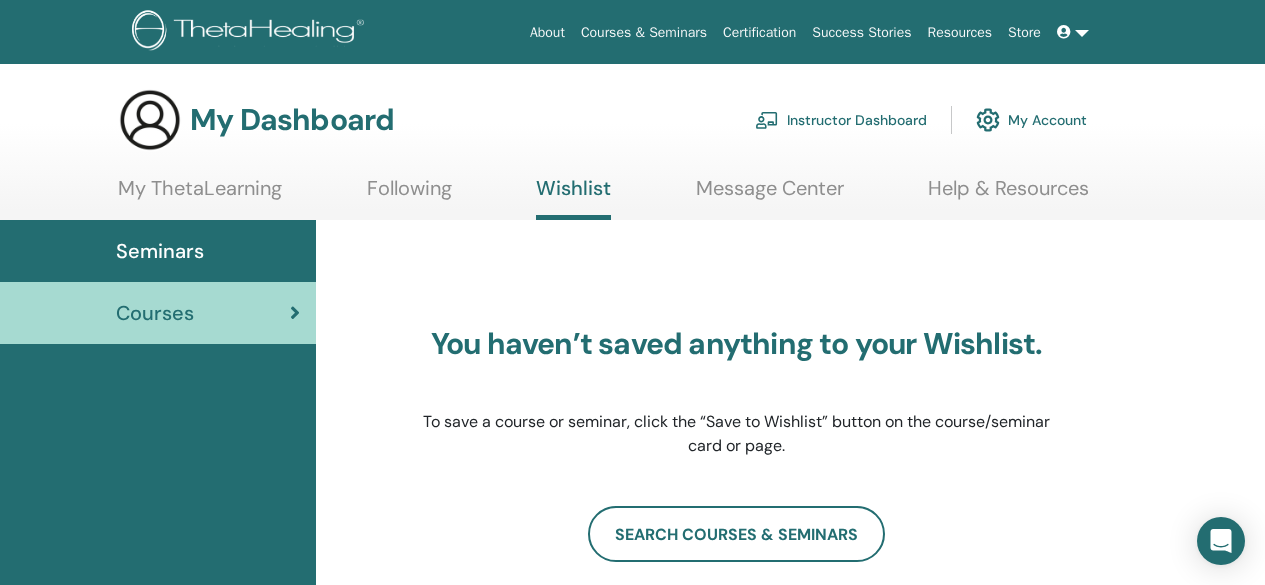 scroll, scrollTop: 0, scrollLeft: 0, axis: both 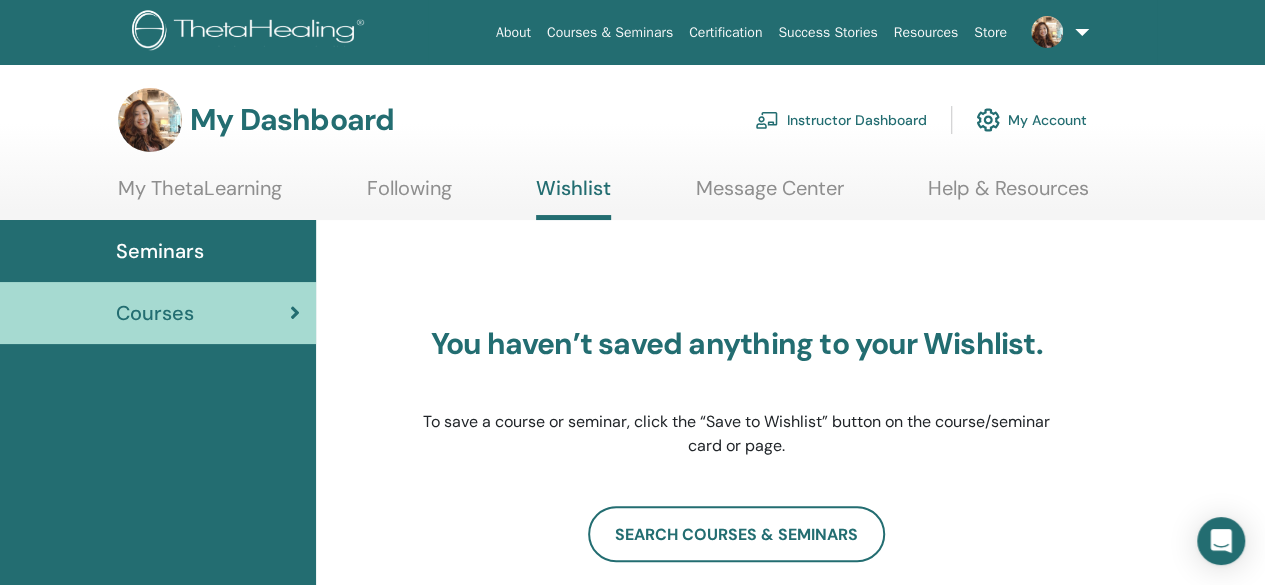 click at bounding box center (1056, 32) 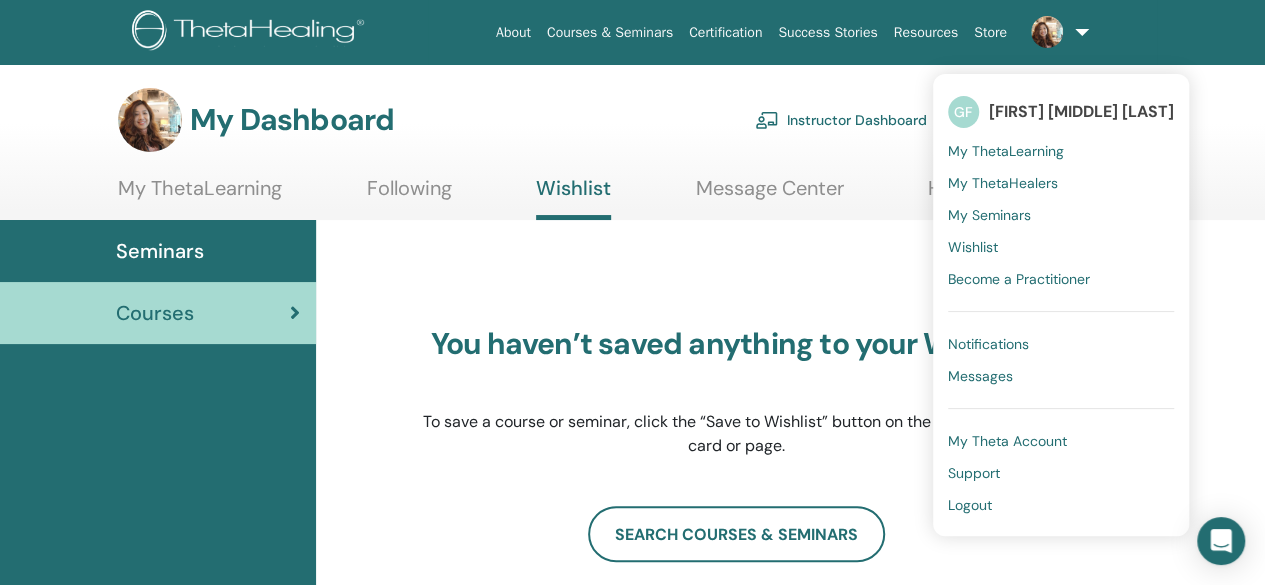 click on "Grace Teo Foong Ling" at bounding box center (1081, 111) 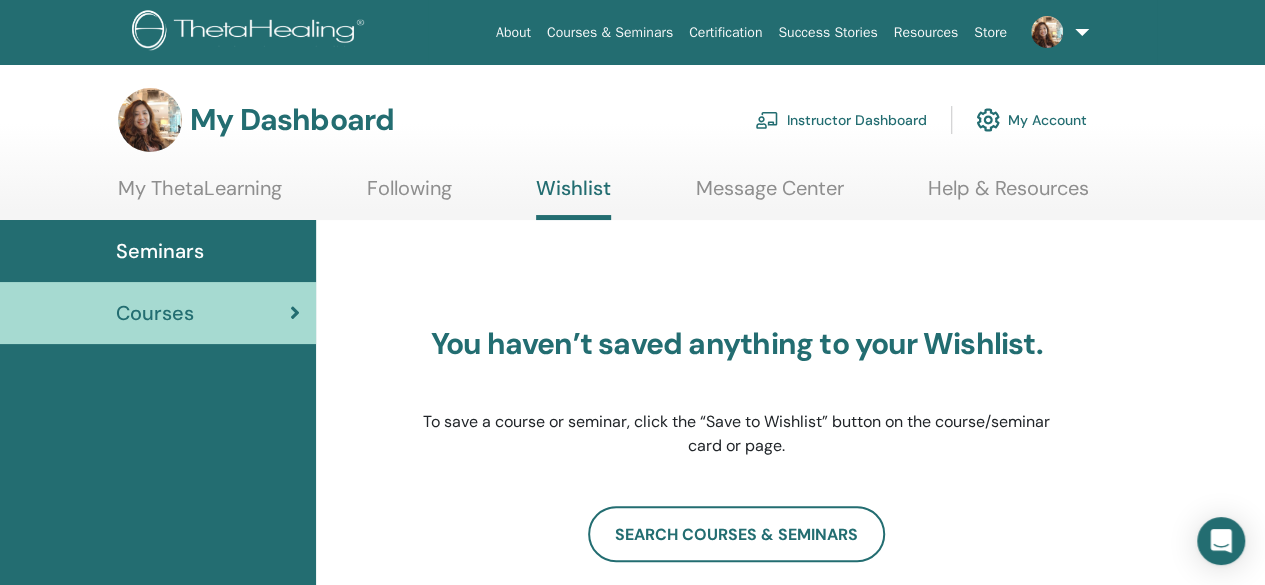 click at bounding box center [1047, 32] 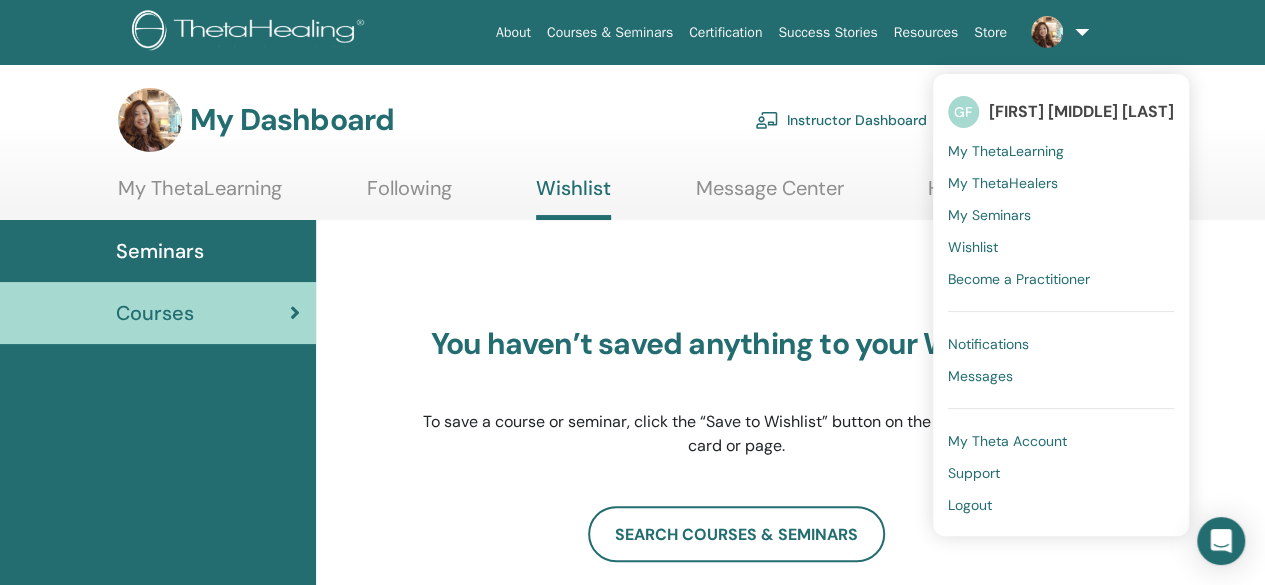 click on "My Theta Account" at bounding box center (1007, 441) 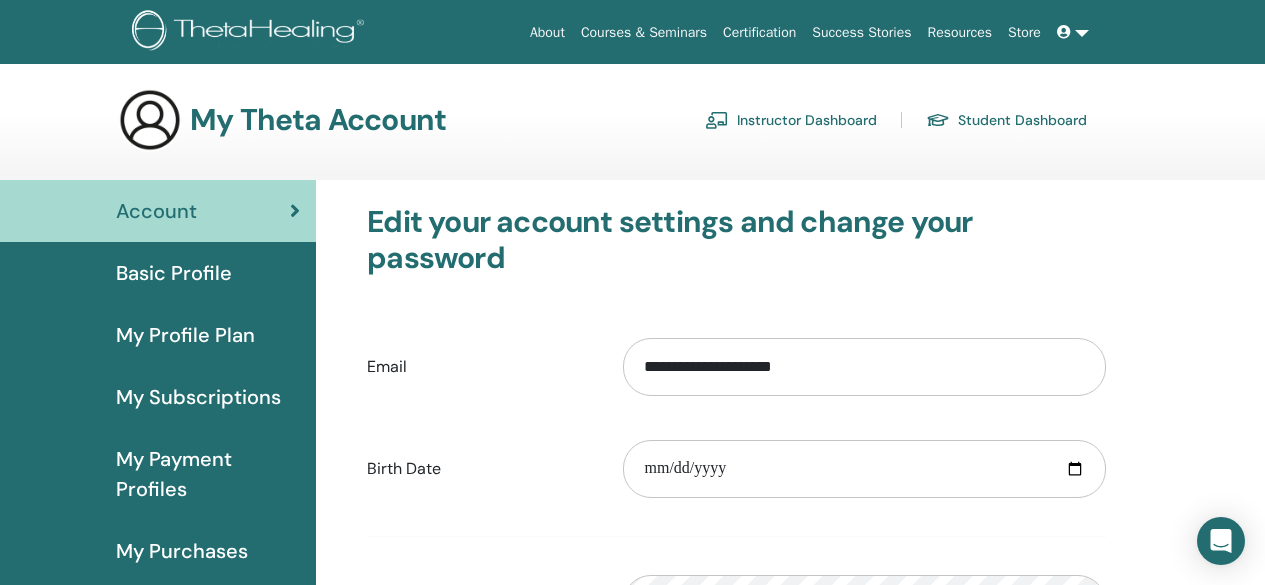 scroll, scrollTop: 0, scrollLeft: 0, axis: both 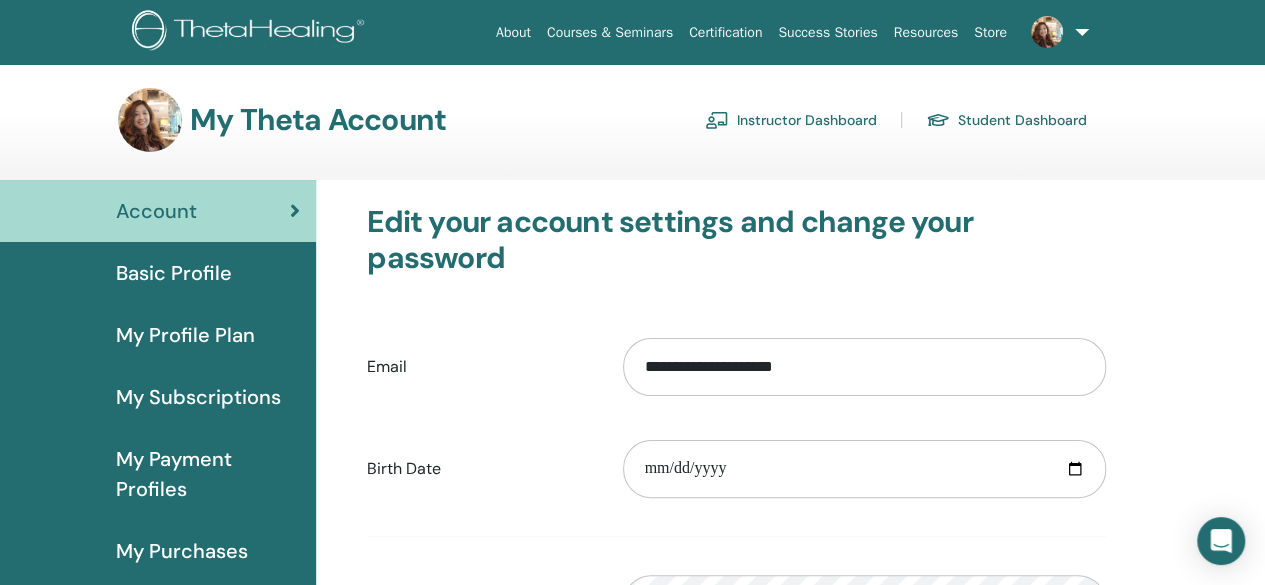 click at bounding box center (1056, 32) 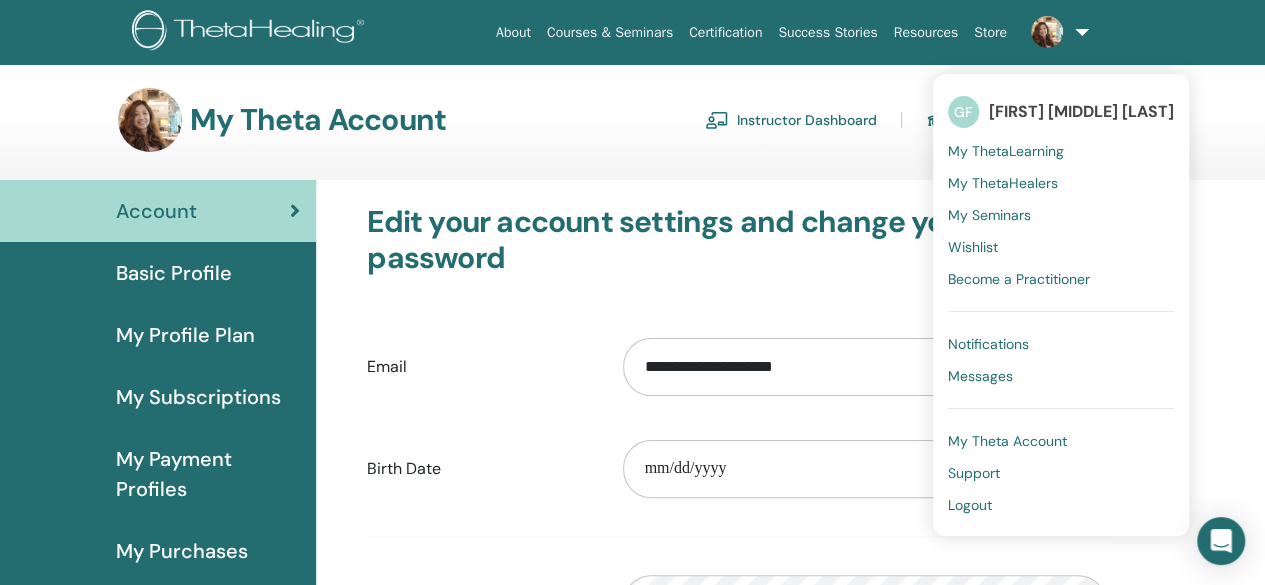 click on "Logout" at bounding box center (1061, 505) 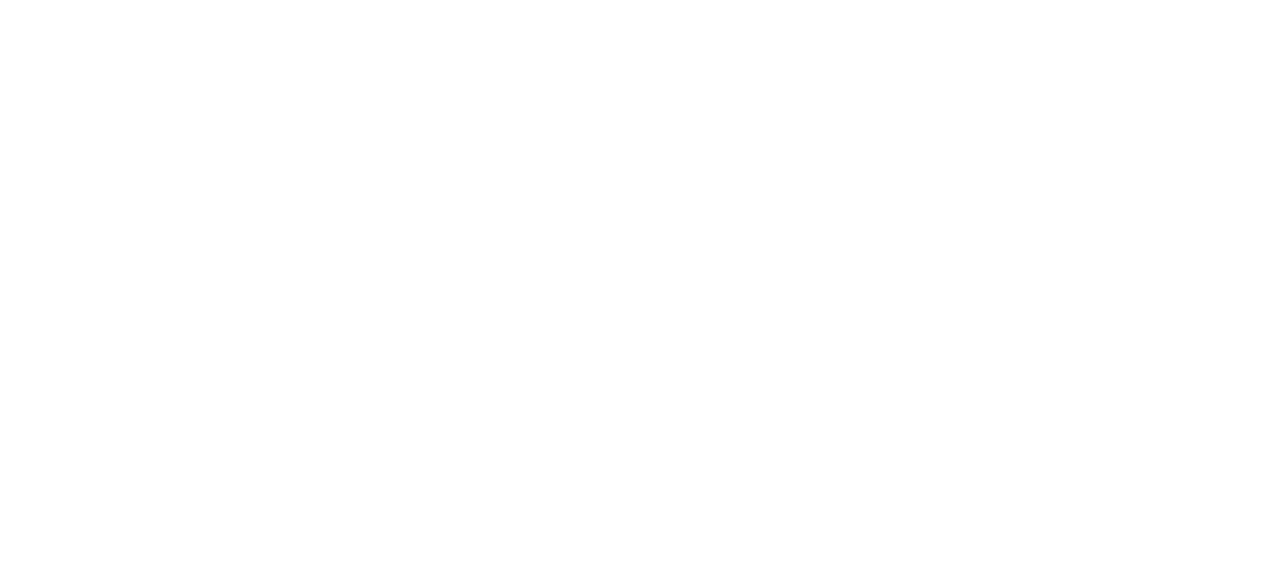 scroll, scrollTop: 0, scrollLeft: 0, axis: both 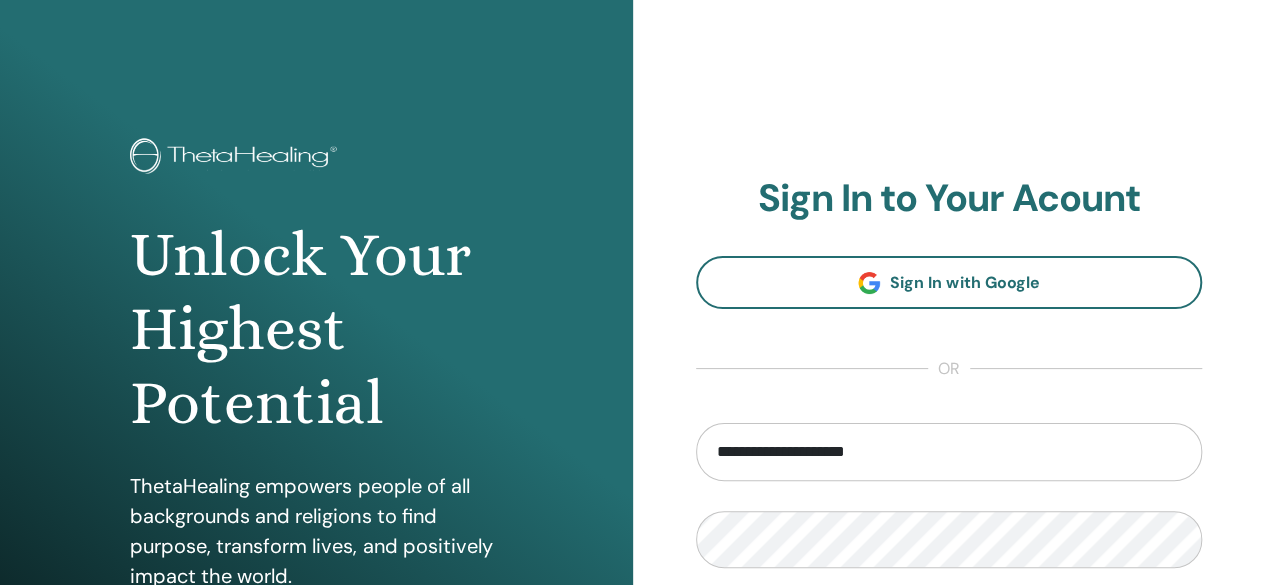 drag, startPoint x: 878, startPoint y: 459, endPoint x: 538, endPoint y: 436, distance: 340.77704 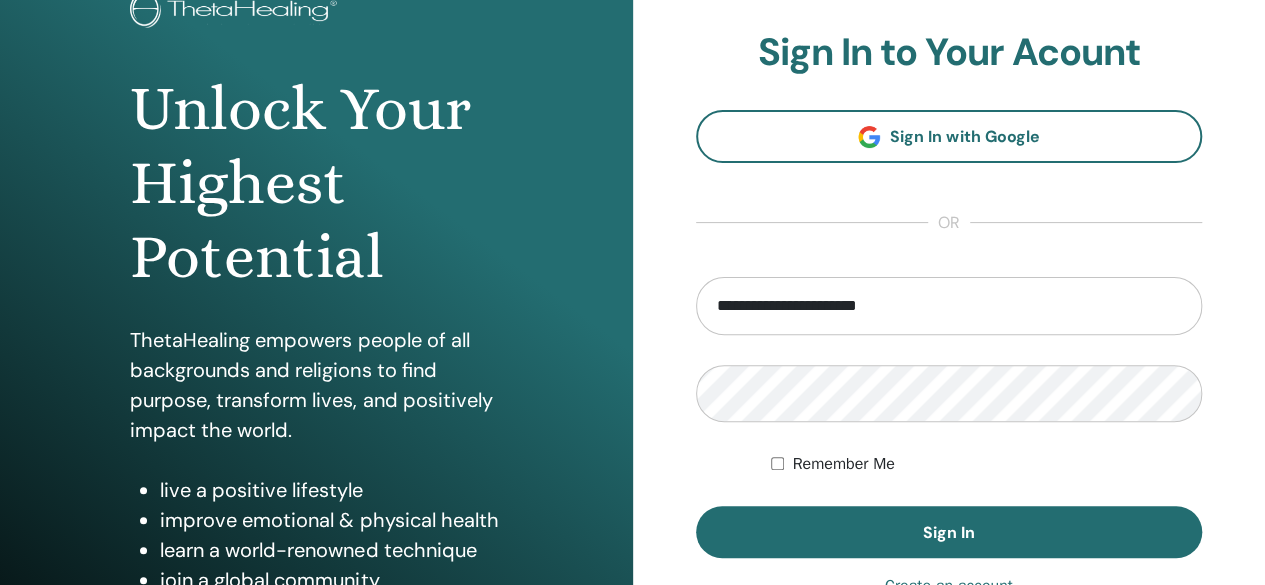 scroll, scrollTop: 374, scrollLeft: 0, axis: vertical 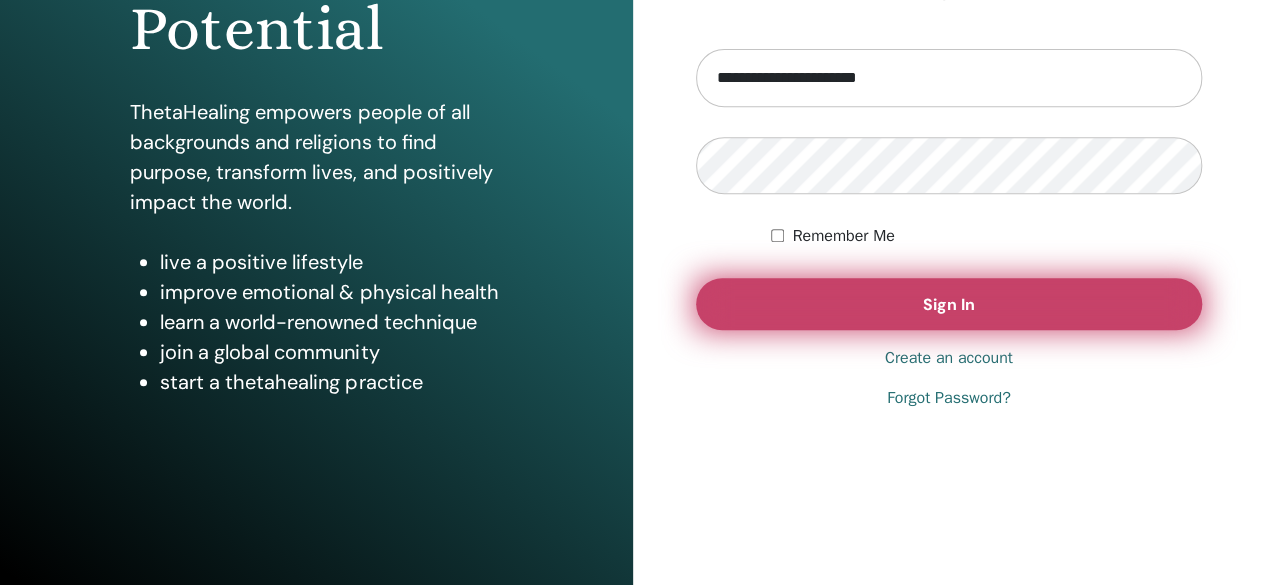 click on "Sign In" at bounding box center [949, 304] 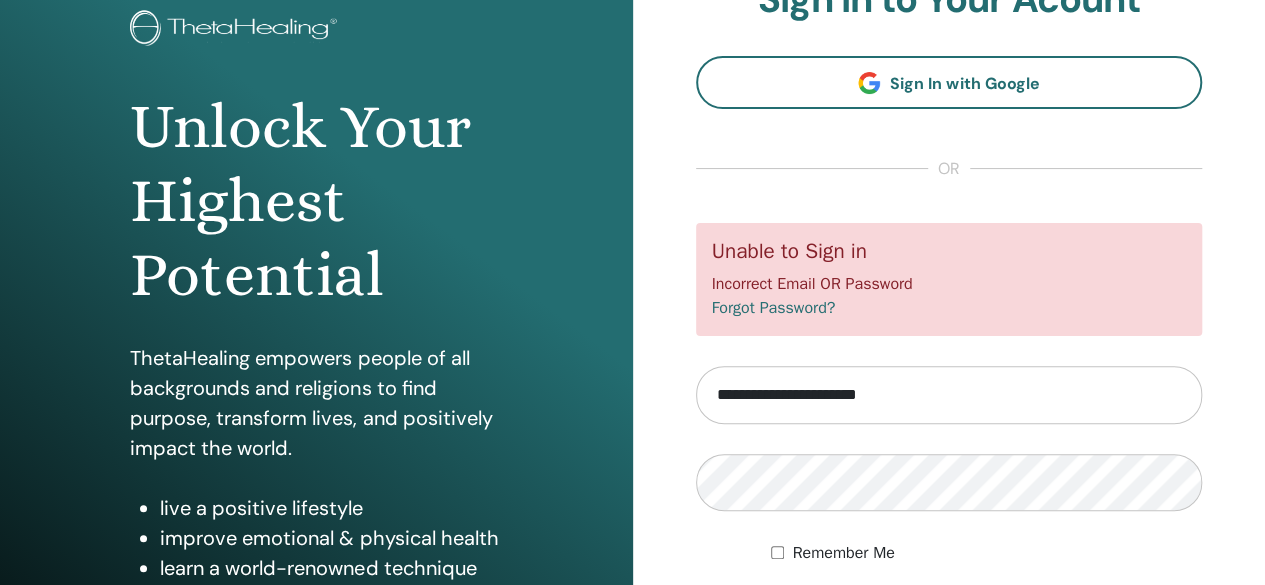 scroll, scrollTop: 200, scrollLeft: 0, axis: vertical 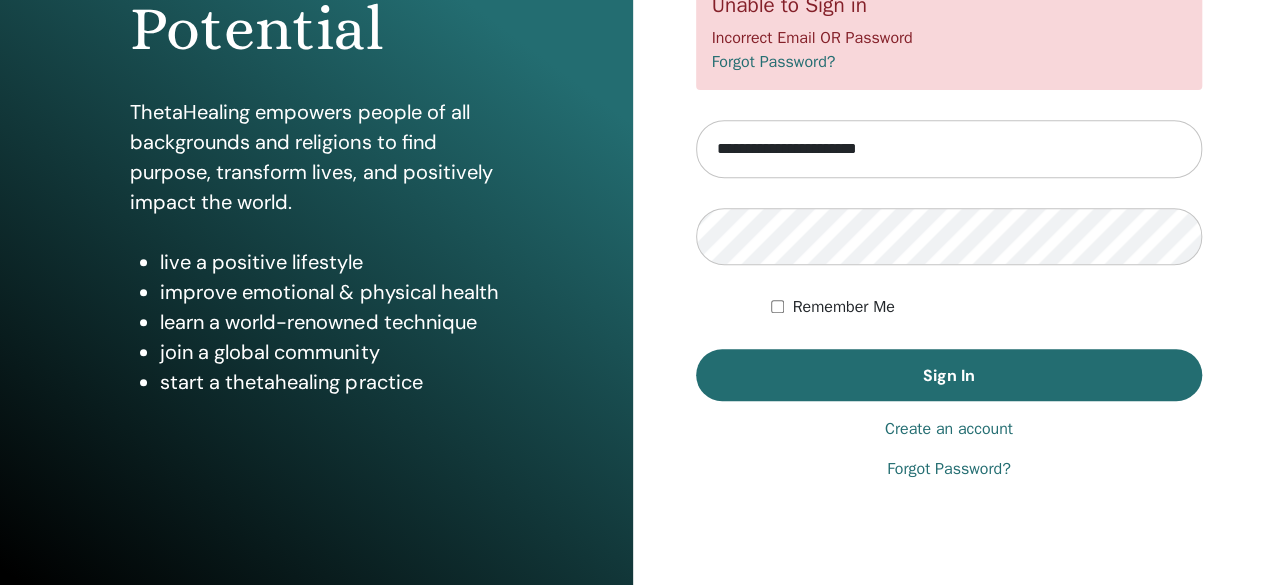 click on "Forgot Password?" at bounding box center (949, 469) 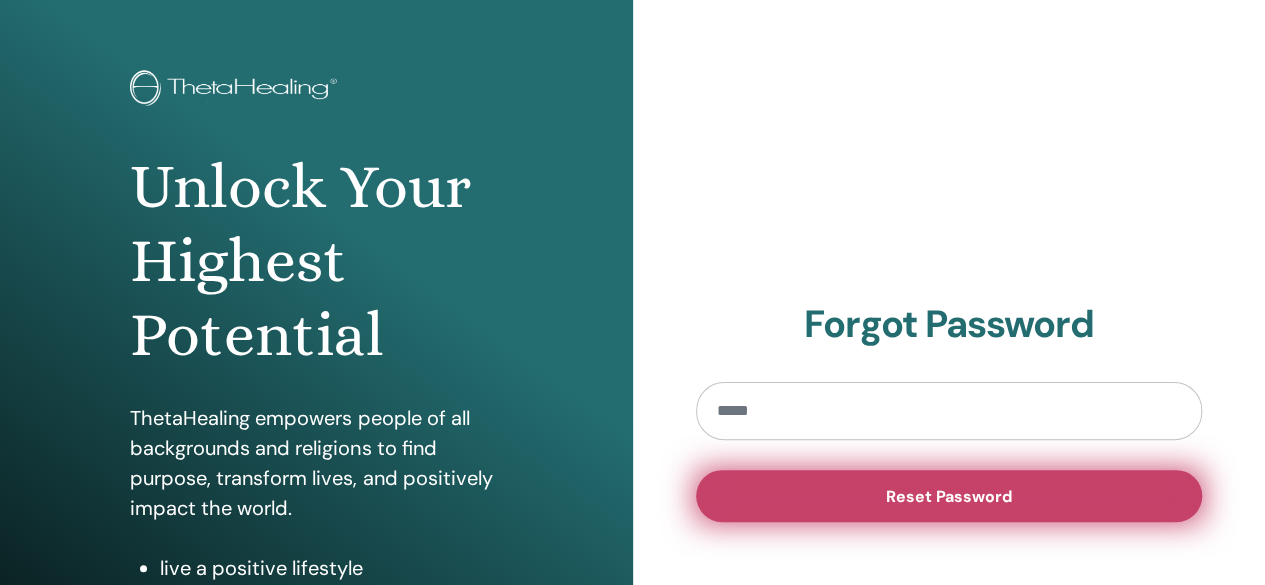 scroll, scrollTop: 100, scrollLeft: 0, axis: vertical 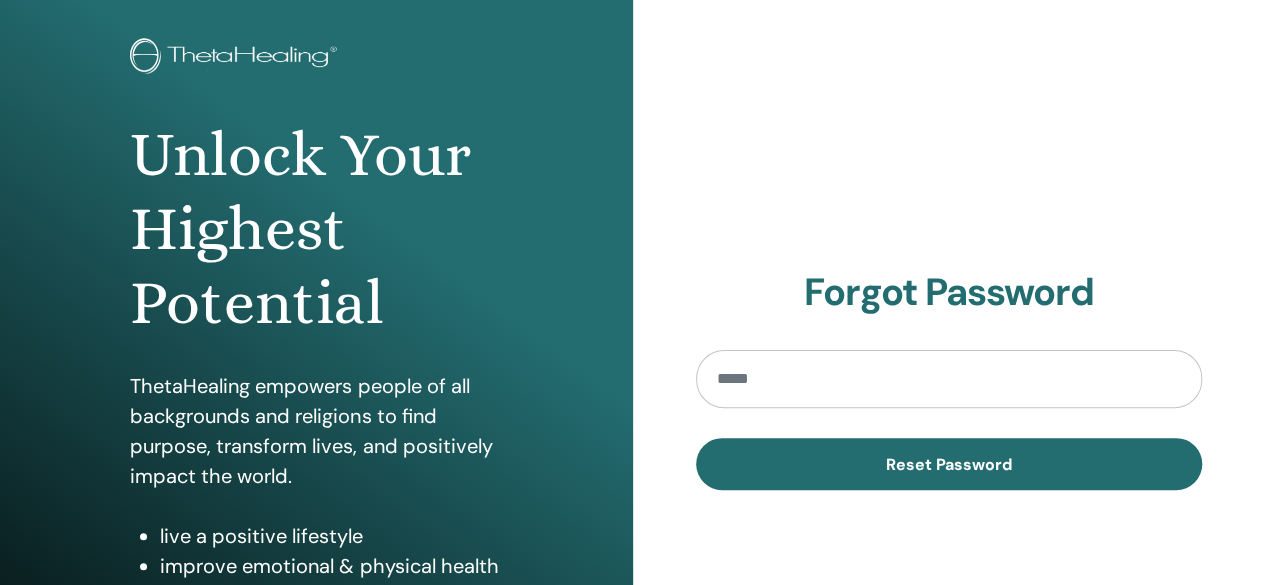 click at bounding box center (949, 379) 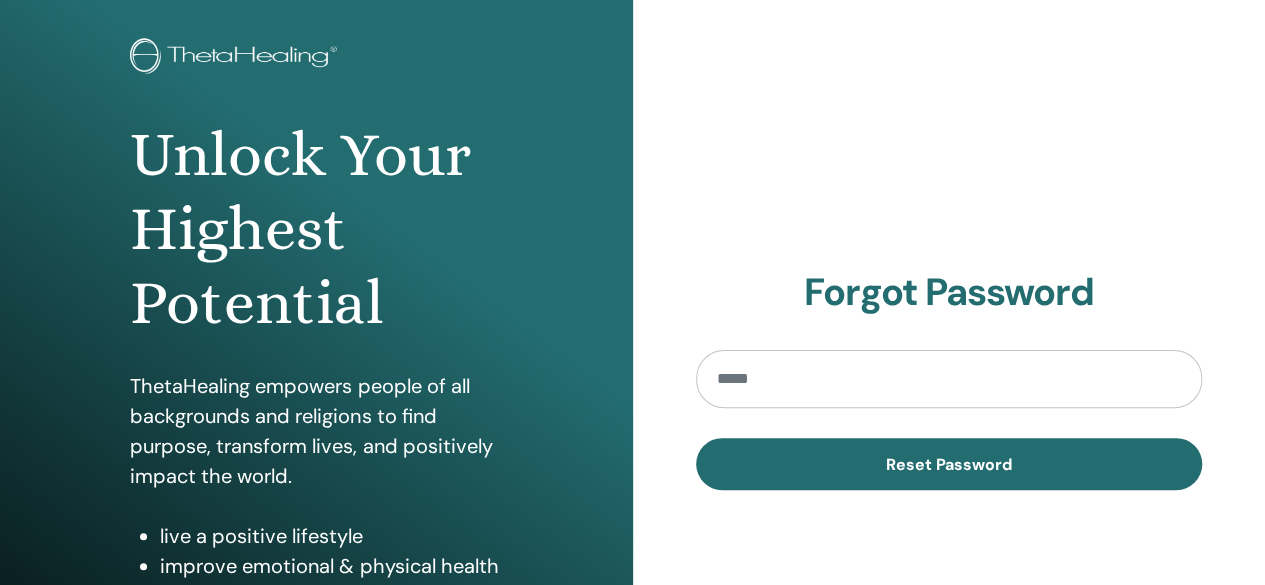 type on "**********" 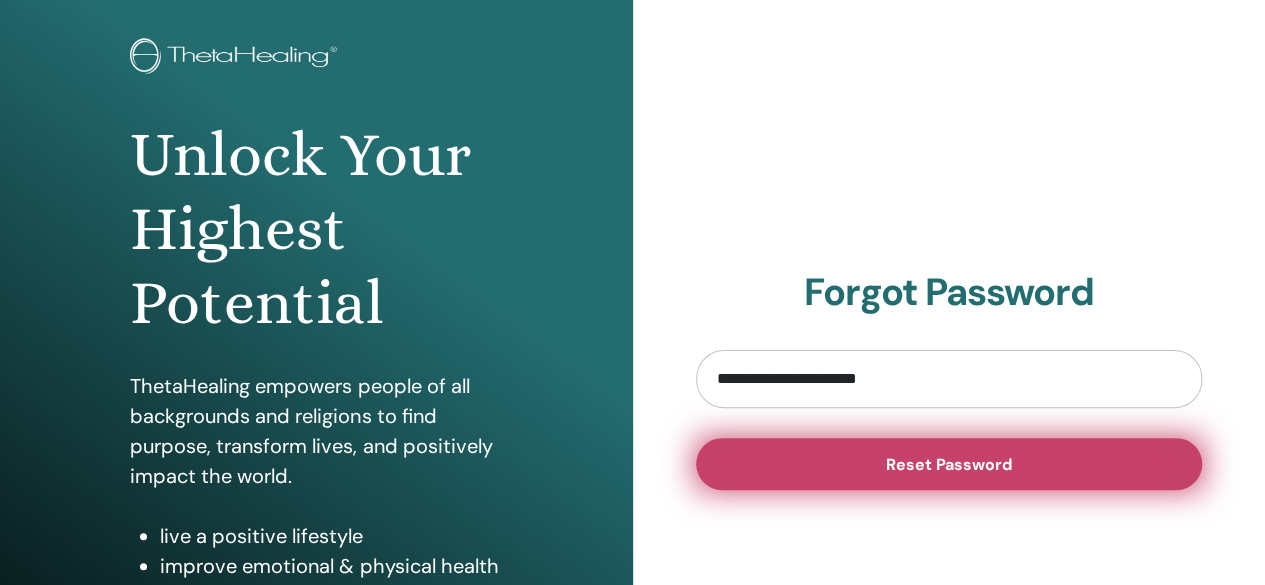 click on "Reset Password" at bounding box center (949, 464) 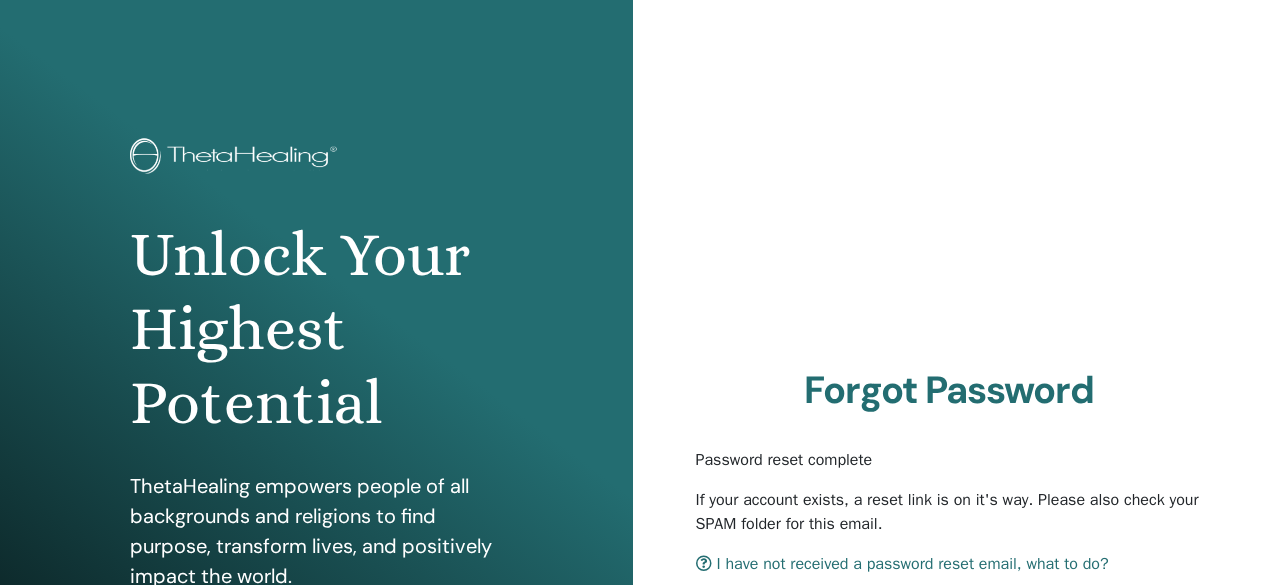 scroll, scrollTop: 0, scrollLeft: 0, axis: both 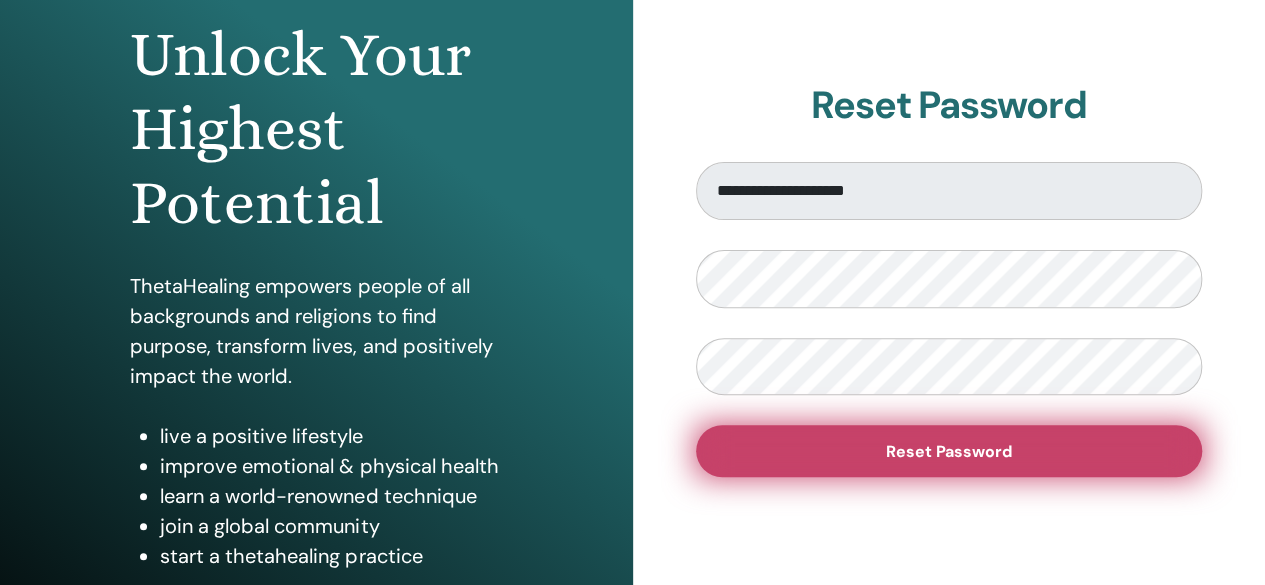 click on "Reset Password" at bounding box center [949, 451] 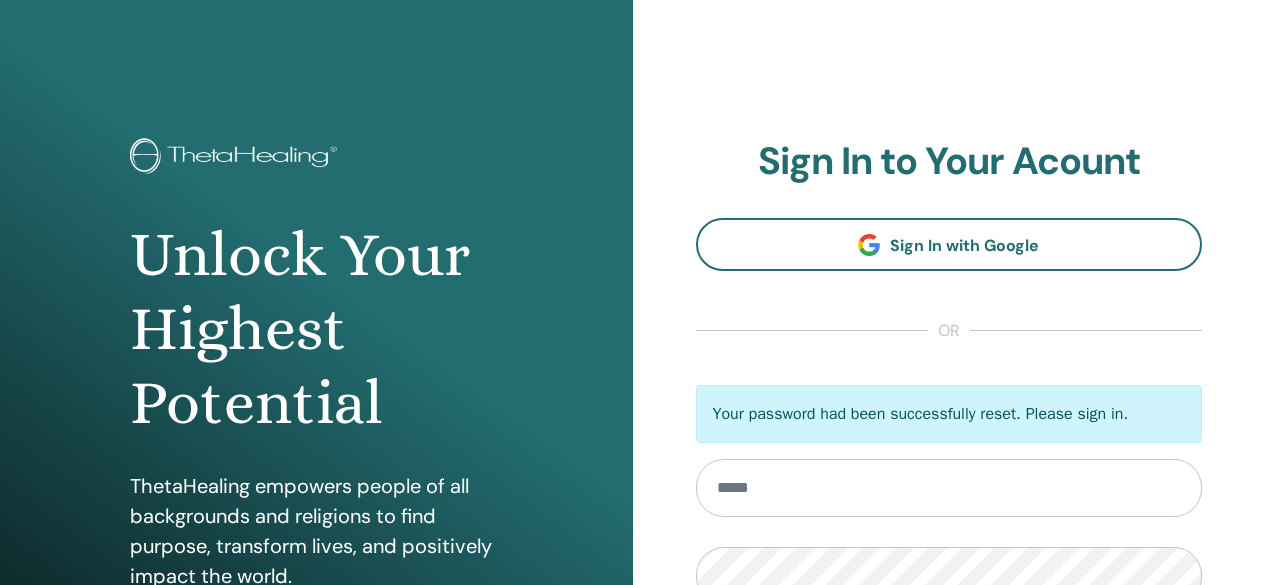 scroll, scrollTop: 0, scrollLeft: 0, axis: both 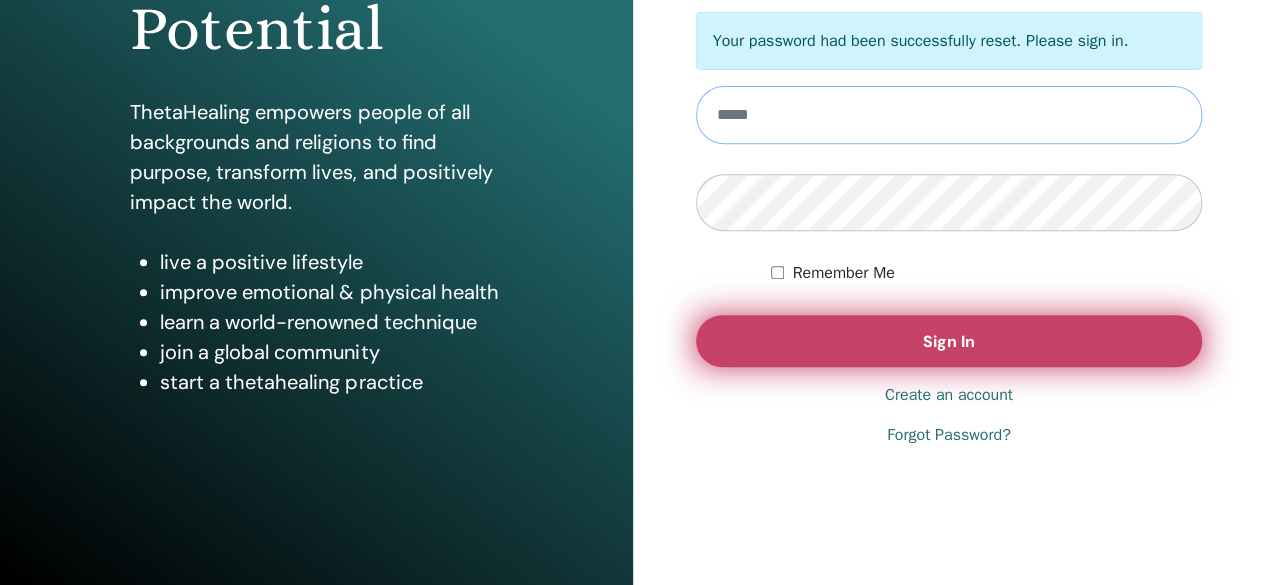 type on "**********" 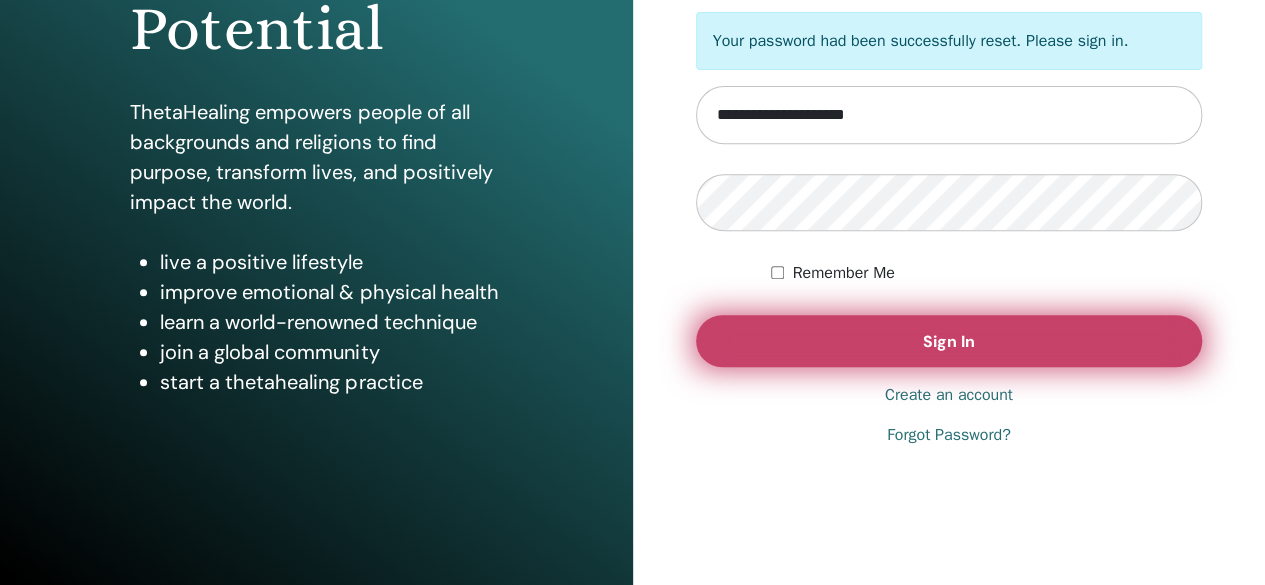 click on "Sign In" at bounding box center (949, 341) 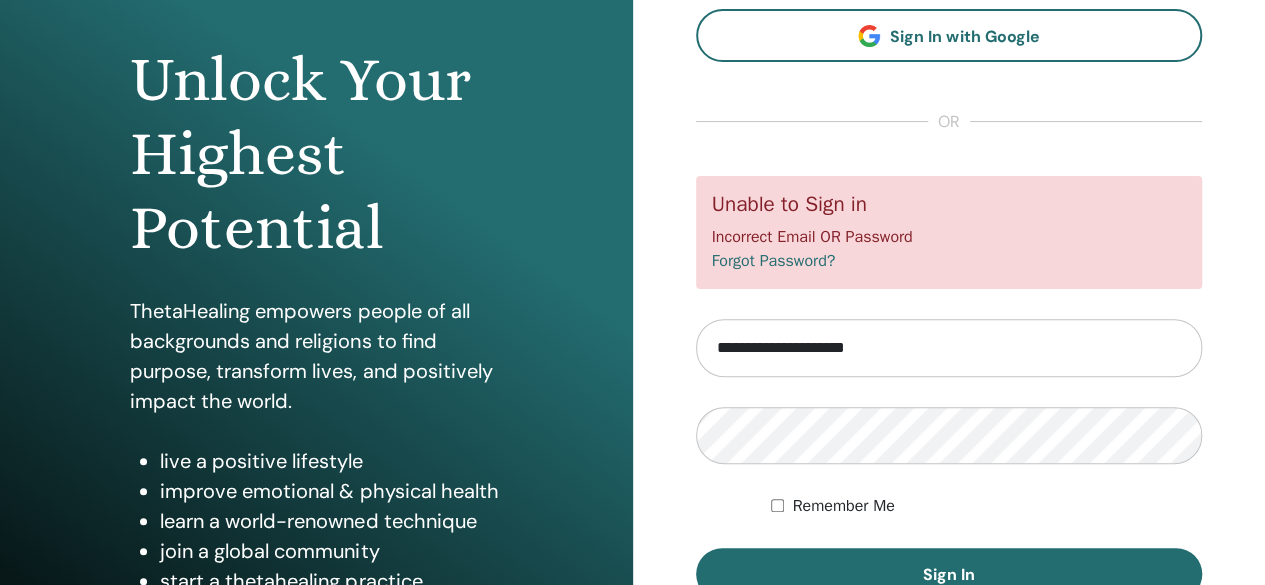 scroll, scrollTop: 206, scrollLeft: 0, axis: vertical 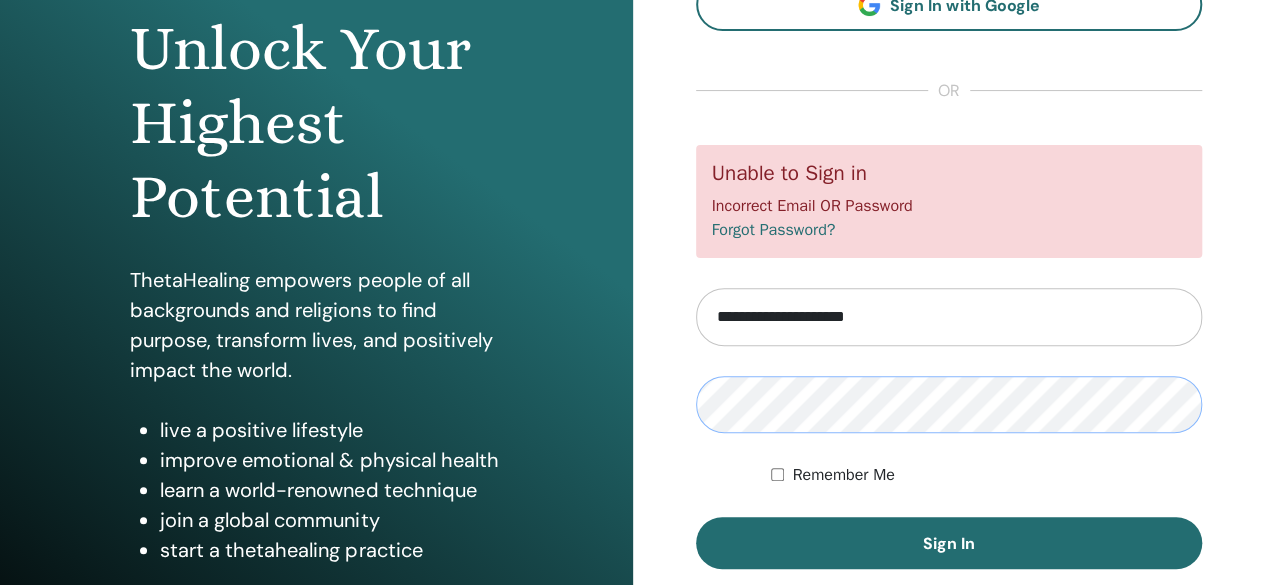 click on "Unlock Your Highest Potential
ThetaHealing empowers people of all backgrounds and religions to find purpose, transform lives, and positively impact the world.
live a positive lifestyle
improve emotional & physical health
learn a world-renowned technique
join a global community
start a thetahealing practice
Sign In to Your Acount
Sign In with Google
or
Forgot Password?" at bounding box center (632, 274) 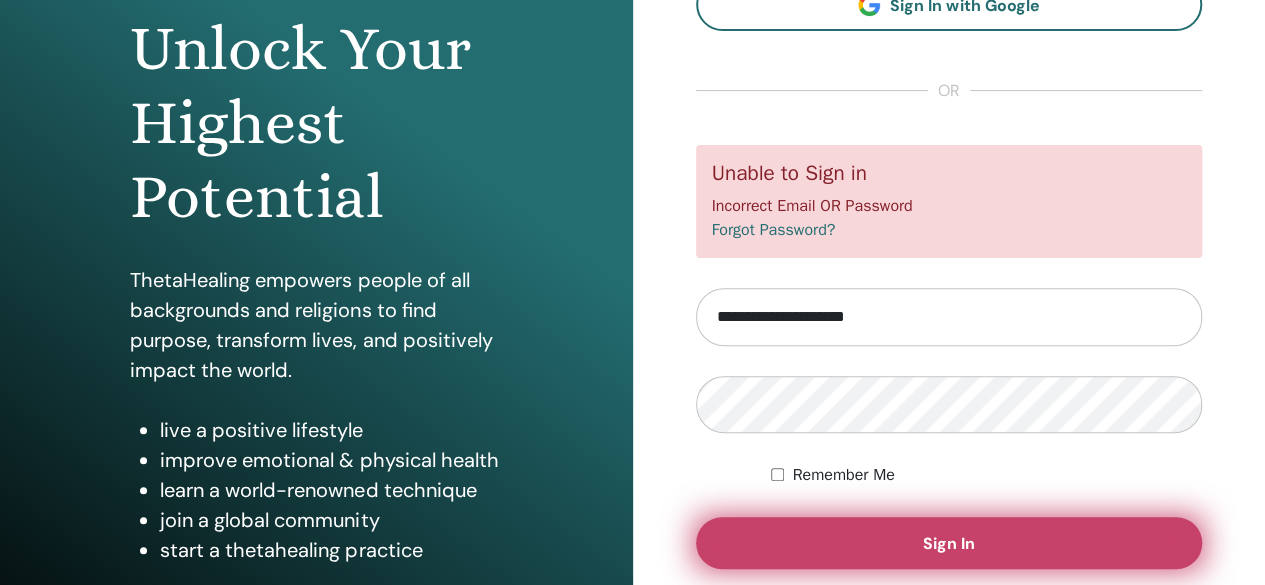 click on "Sign In" at bounding box center [949, 543] 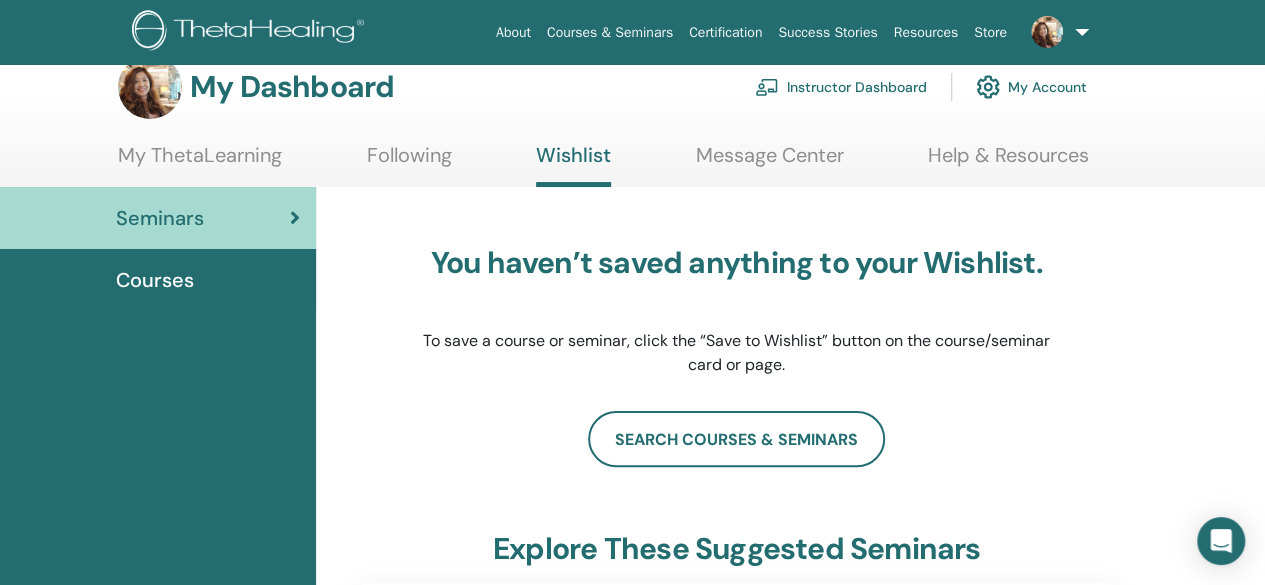 scroll, scrollTop: 0, scrollLeft: 0, axis: both 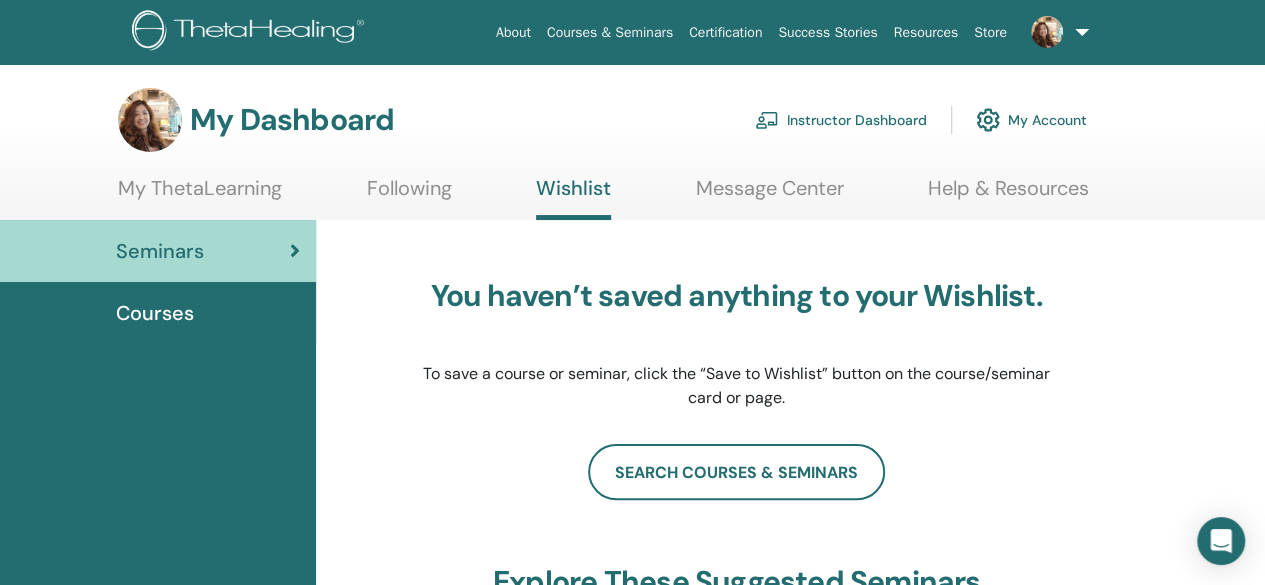click on "My ThetaLearning" at bounding box center (200, 195) 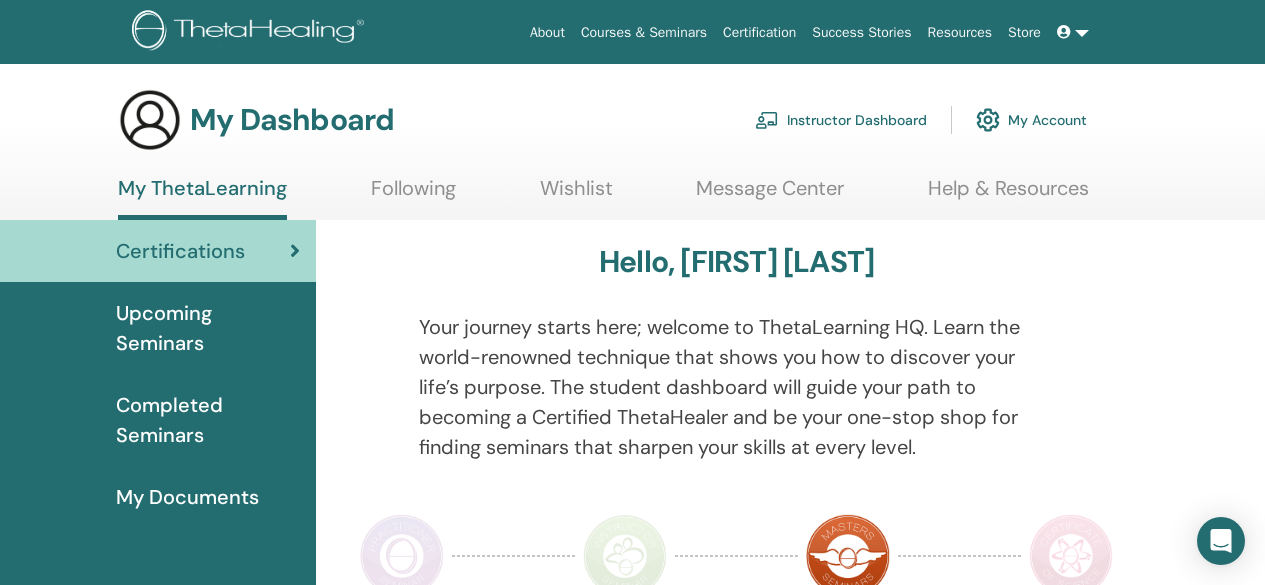 scroll, scrollTop: 0, scrollLeft: 0, axis: both 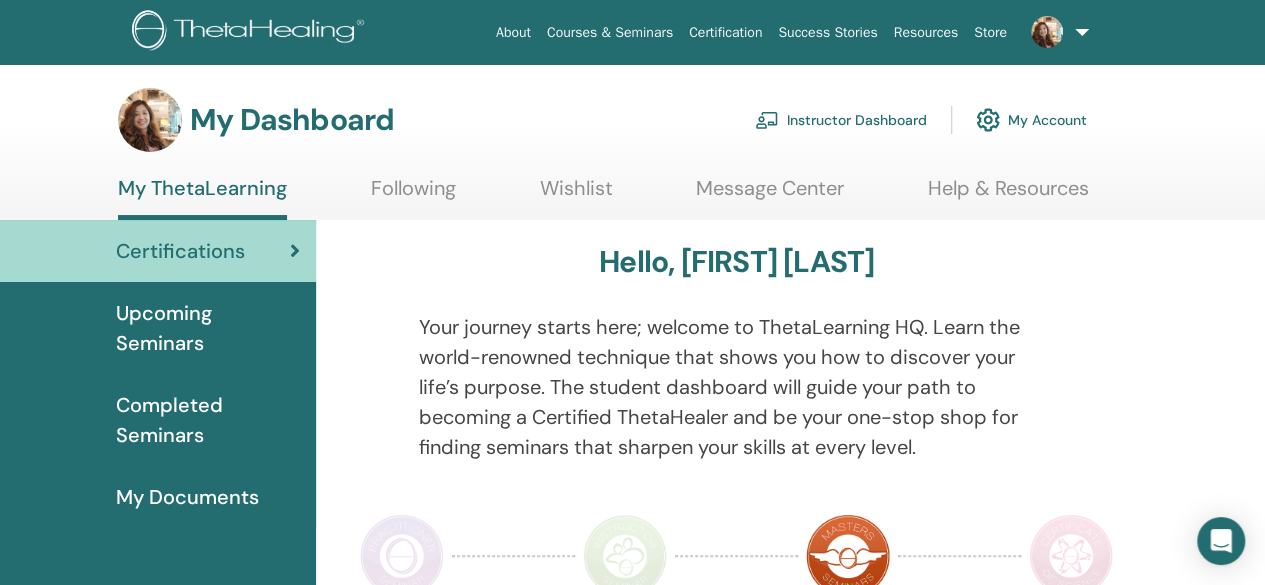 click on "My Account" at bounding box center (1031, 120) 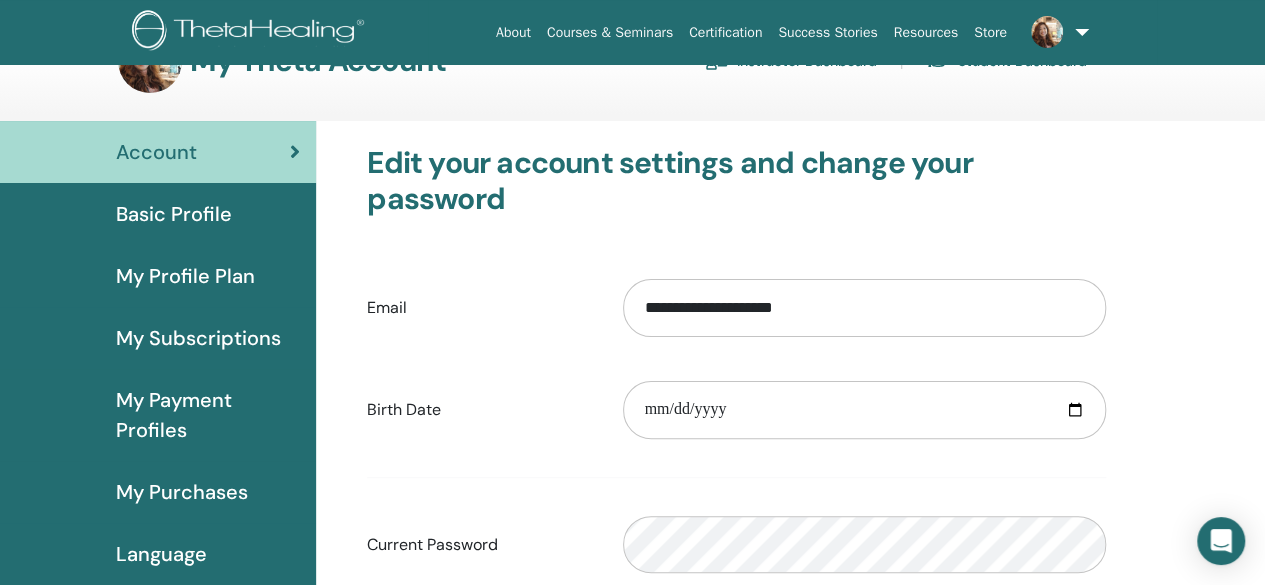 scroll, scrollTop: 0, scrollLeft: 0, axis: both 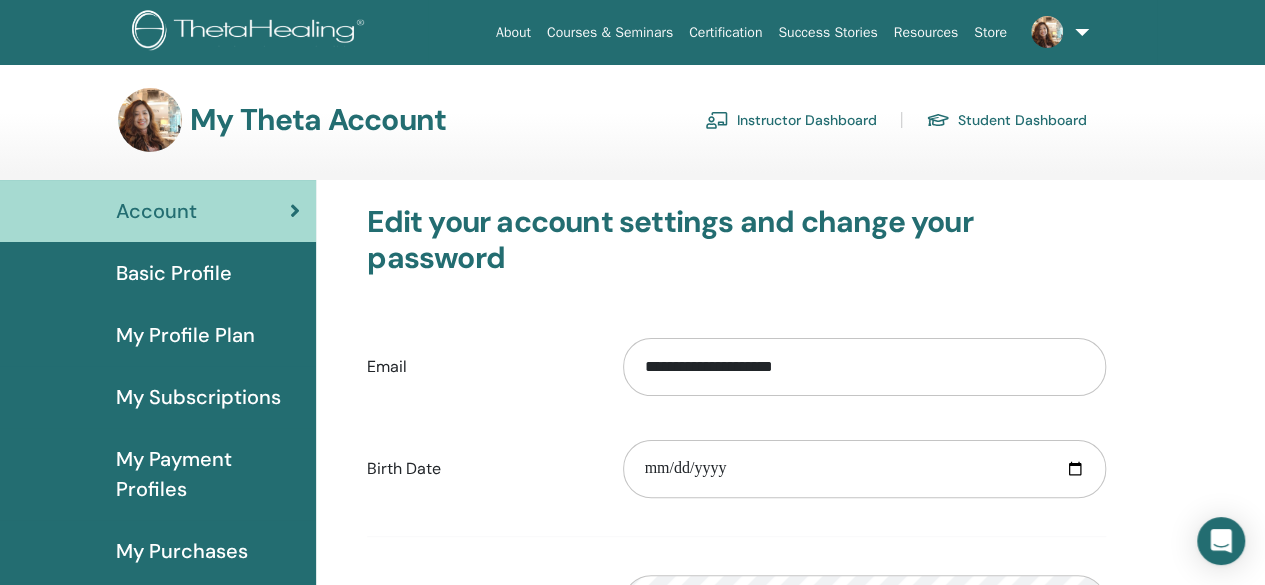 click on "Student Dashboard" at bounding box center (1006, 120) 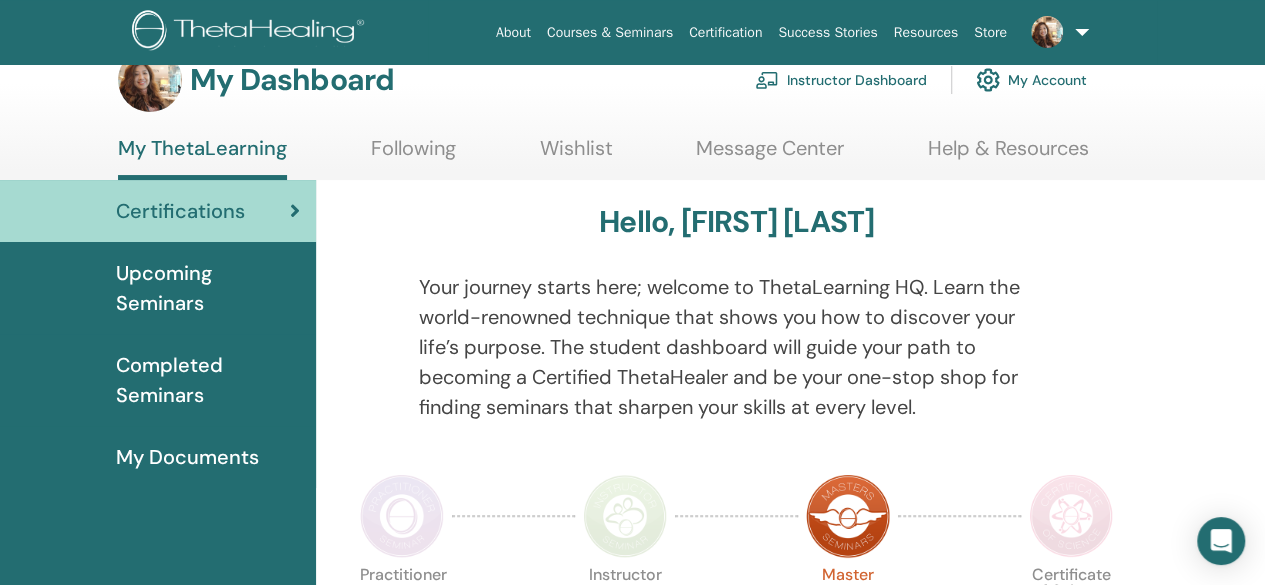 scroll, scrollTop: 0, scrollLeft: 0, axis: both 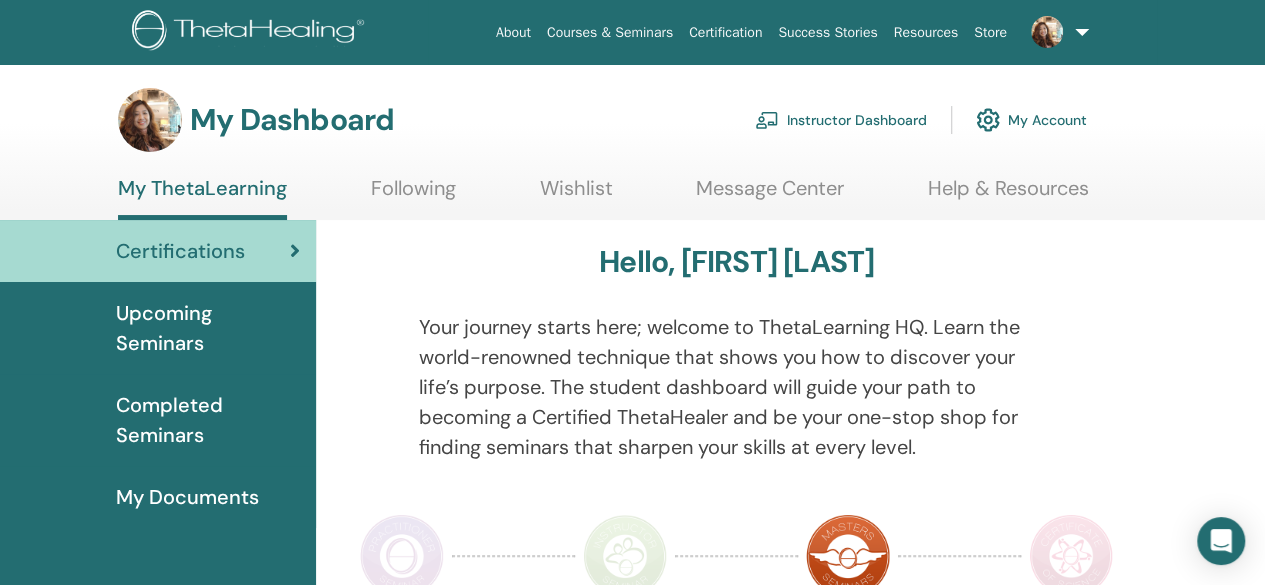 click on "Upcoming Seminars" at bounding box center [208, 328] 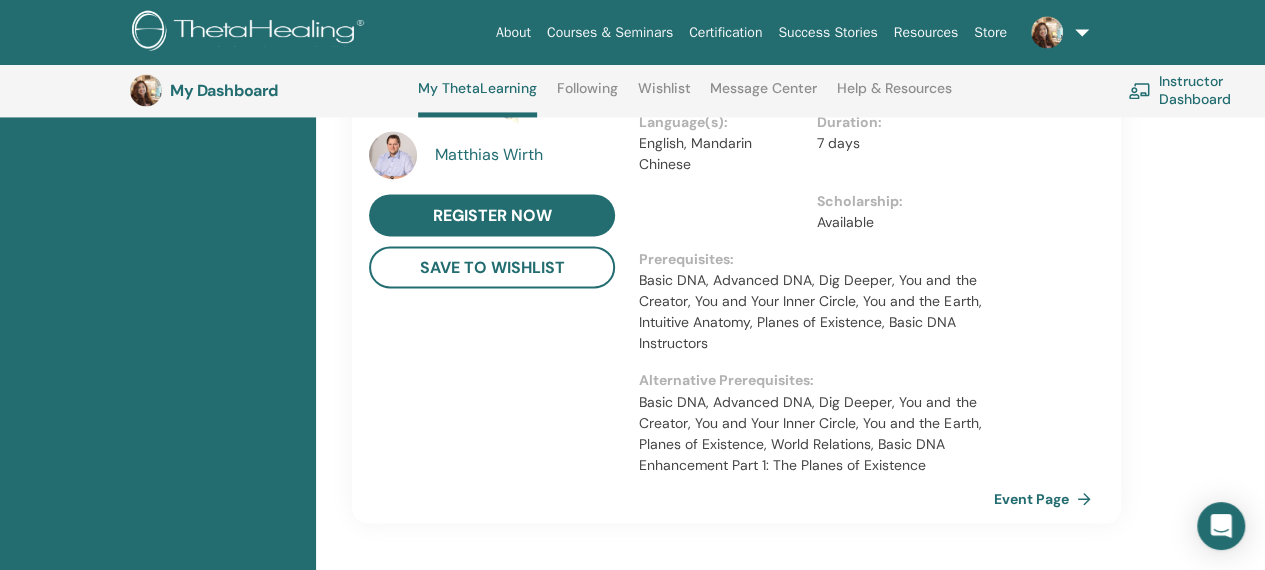 scroll, scrollTop: 1252, scrollLeft: 0, axis: vertical 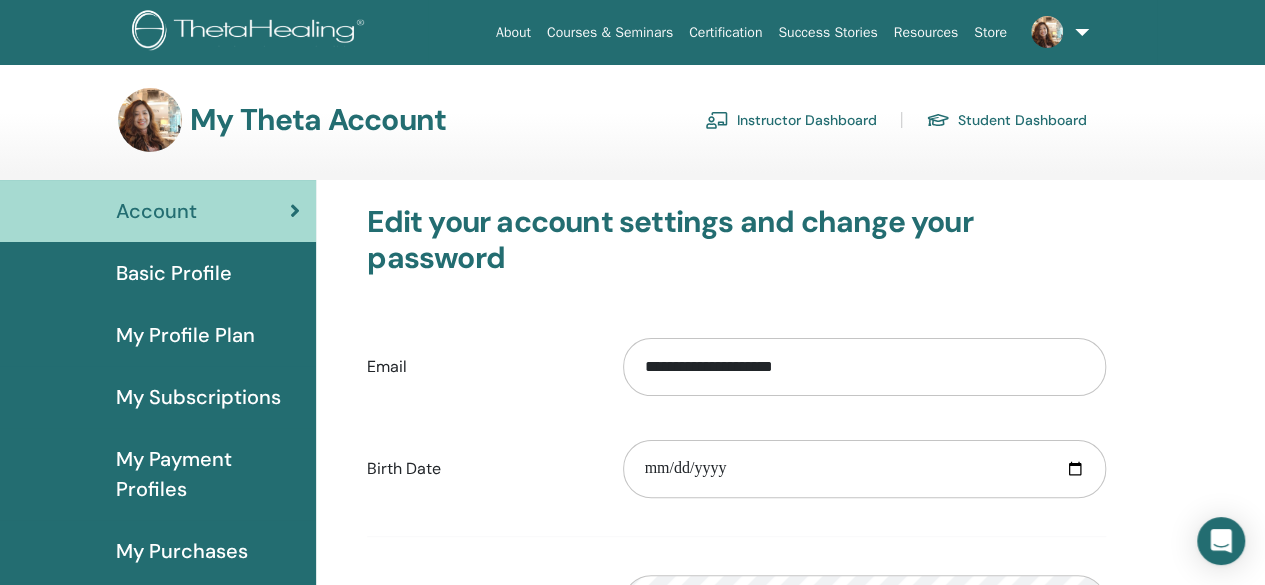 click on "Success Stories" at bounding box center [827, 32] 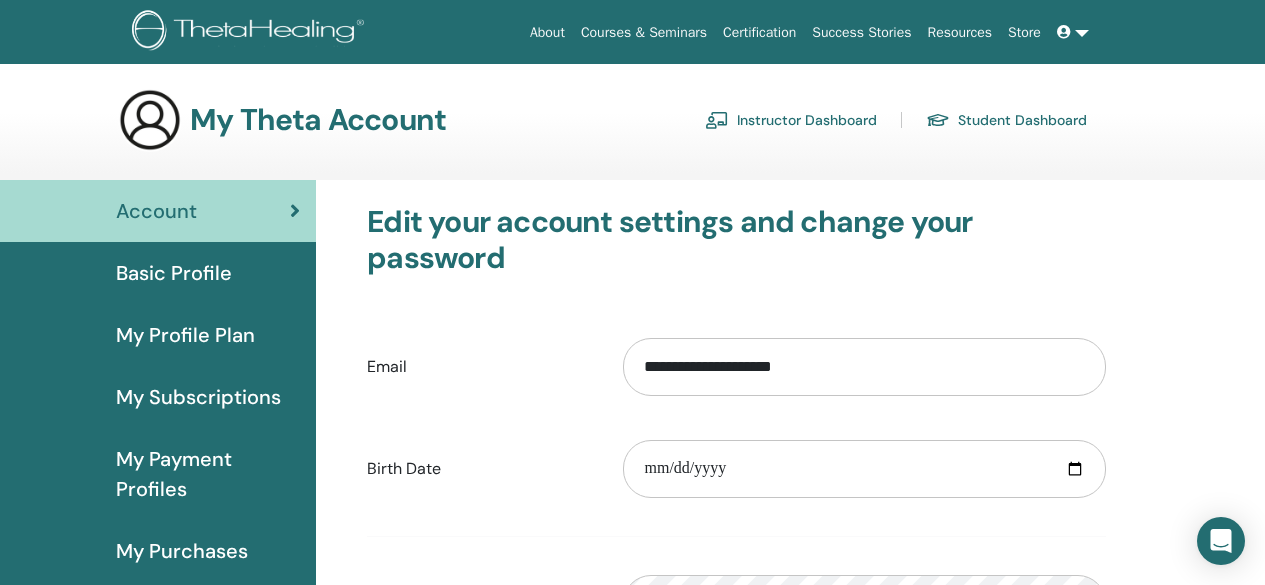 scroll, scrollTop: 0, scrollLeft: 0, axis: both 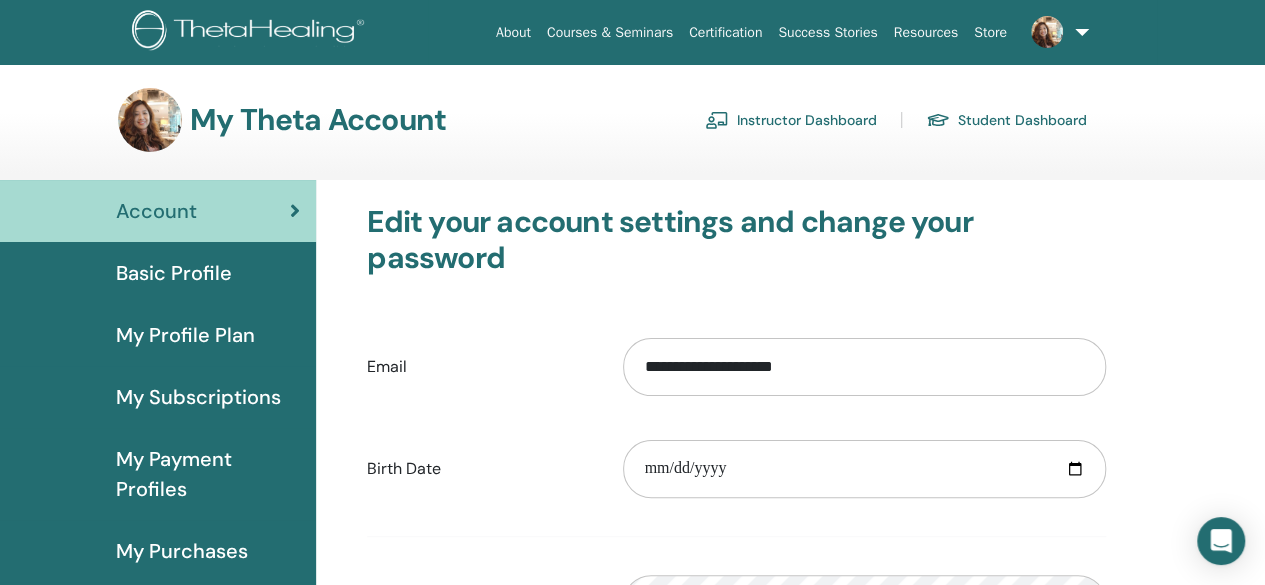 click on "Basic Profile" at bounding box center [174, 273] 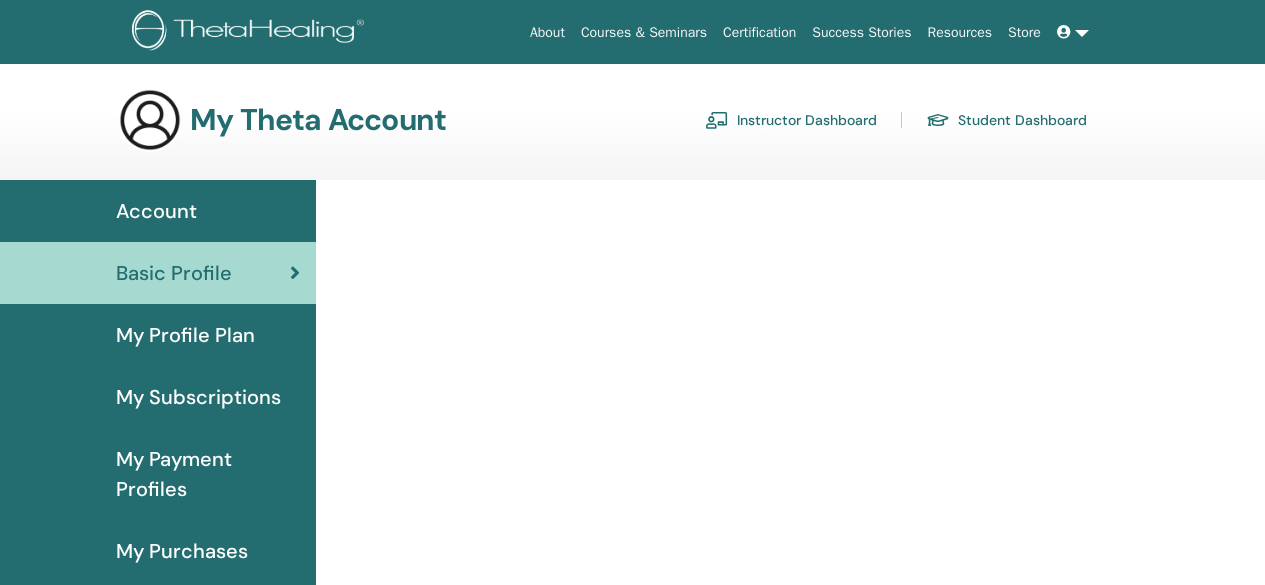 scroll, scrollTop: 0, scrollLeft: 0, axis: both 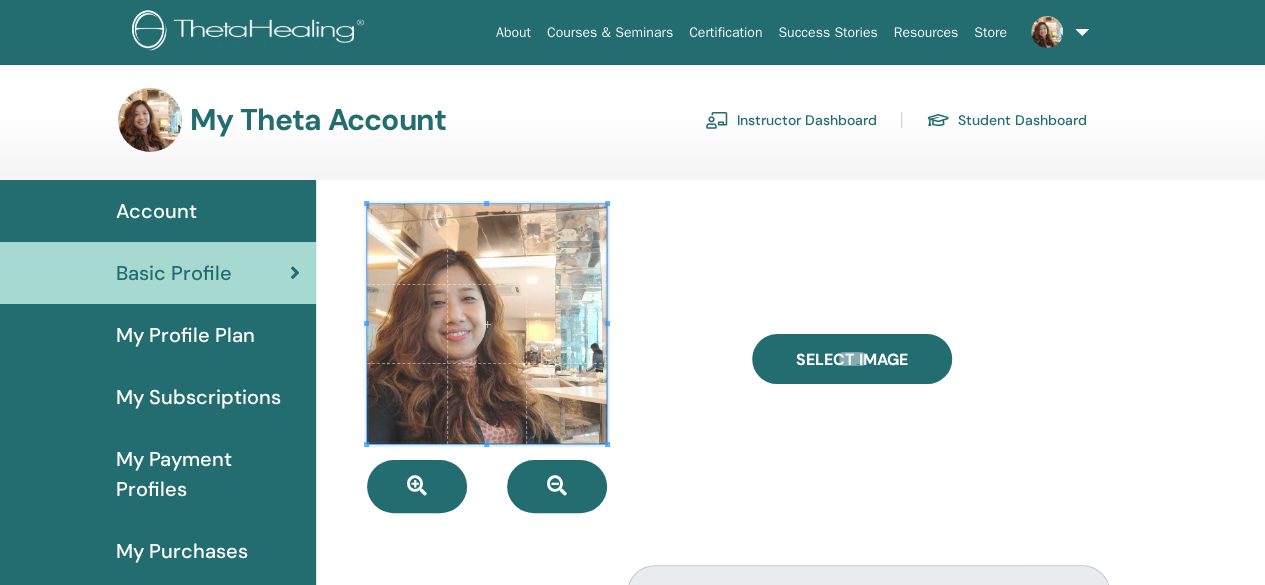 click on "My Subscriptions" at bounding box center (198, 397) 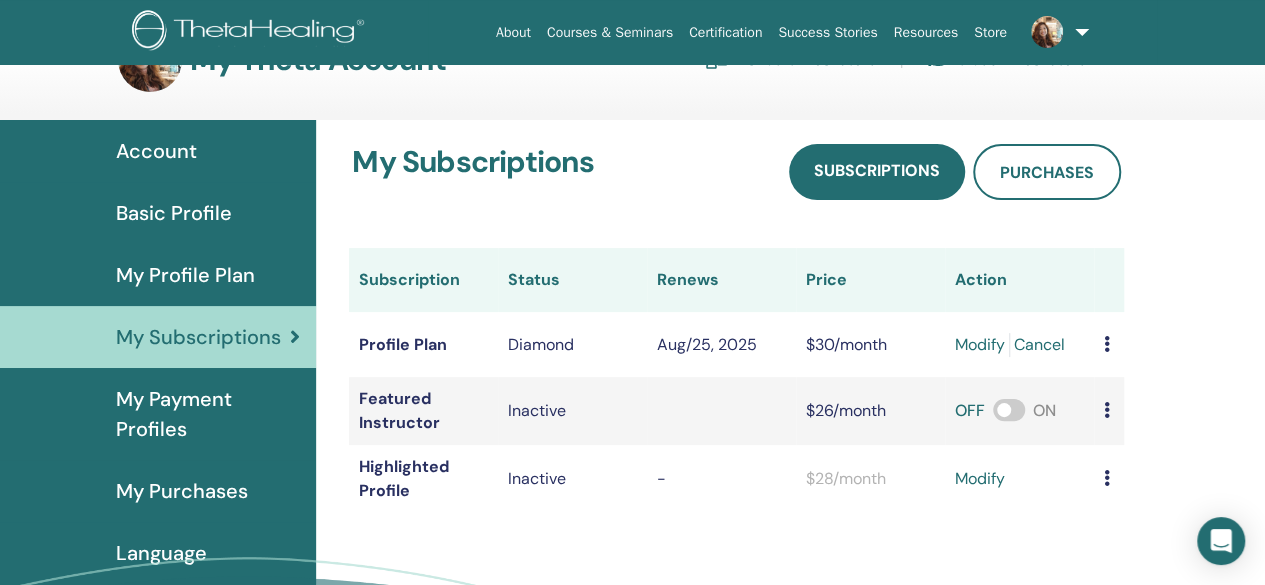 scroll, scrollTop: 100, scrollLeft: 0, axis: vertical 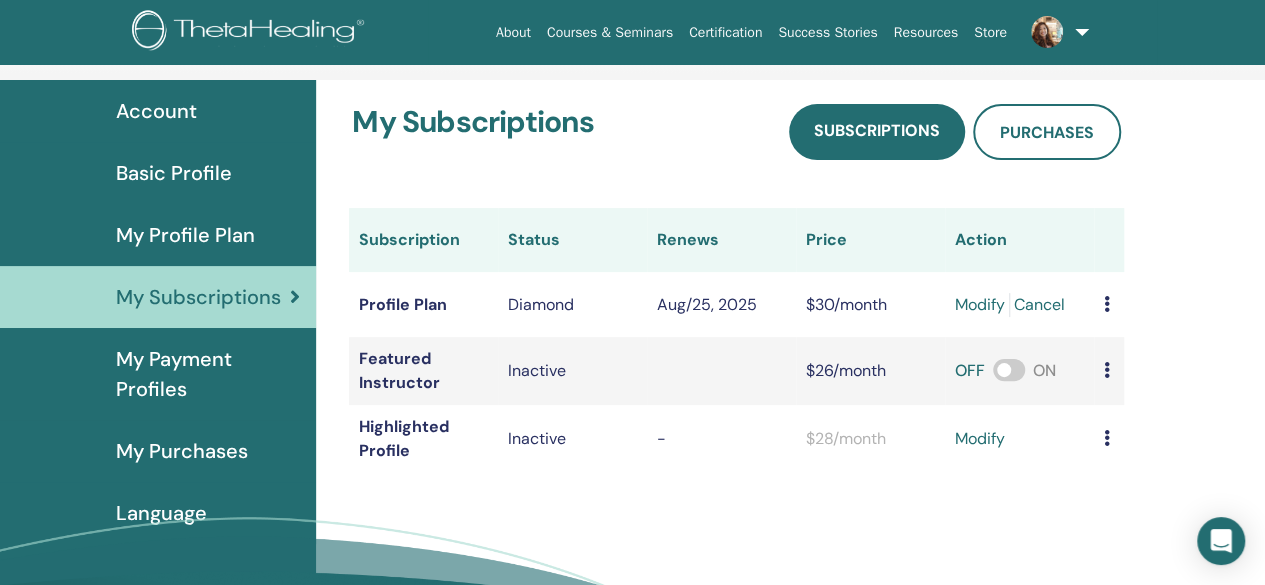 click on "My Payment Profiles" at bounding box center [208, 374] 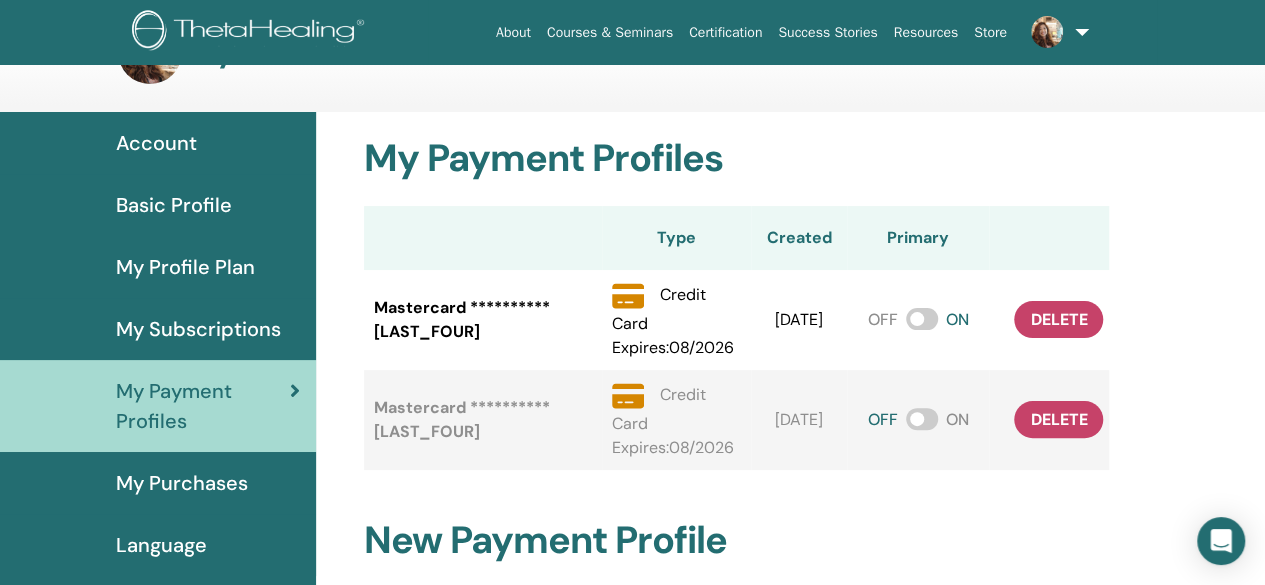 scroll, scrollTop: 100, scrollLeft: 0, axis: vertical 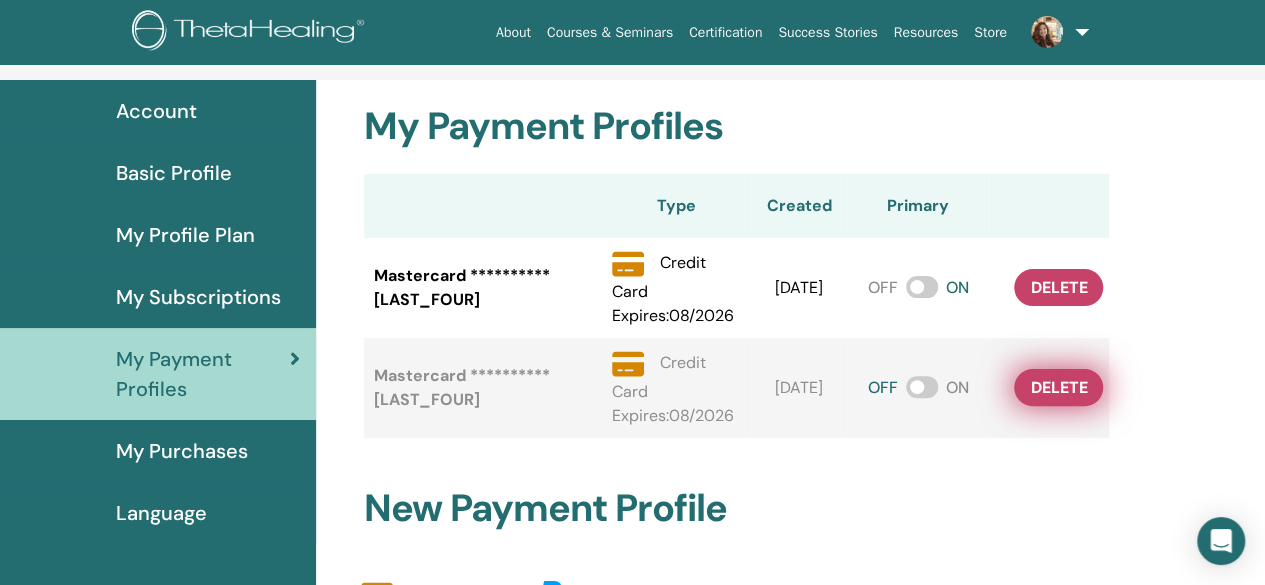 click on "delete" at bounding box center (1058, 387) 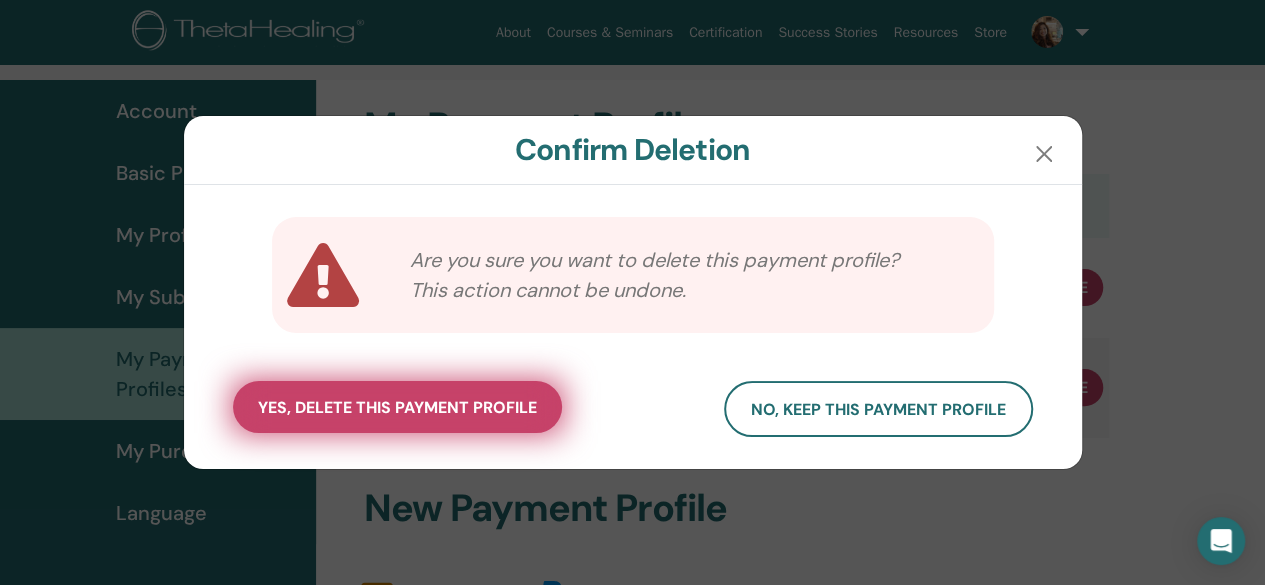 click on "yes, delete this payment profile" at bounding box center (397, 407) 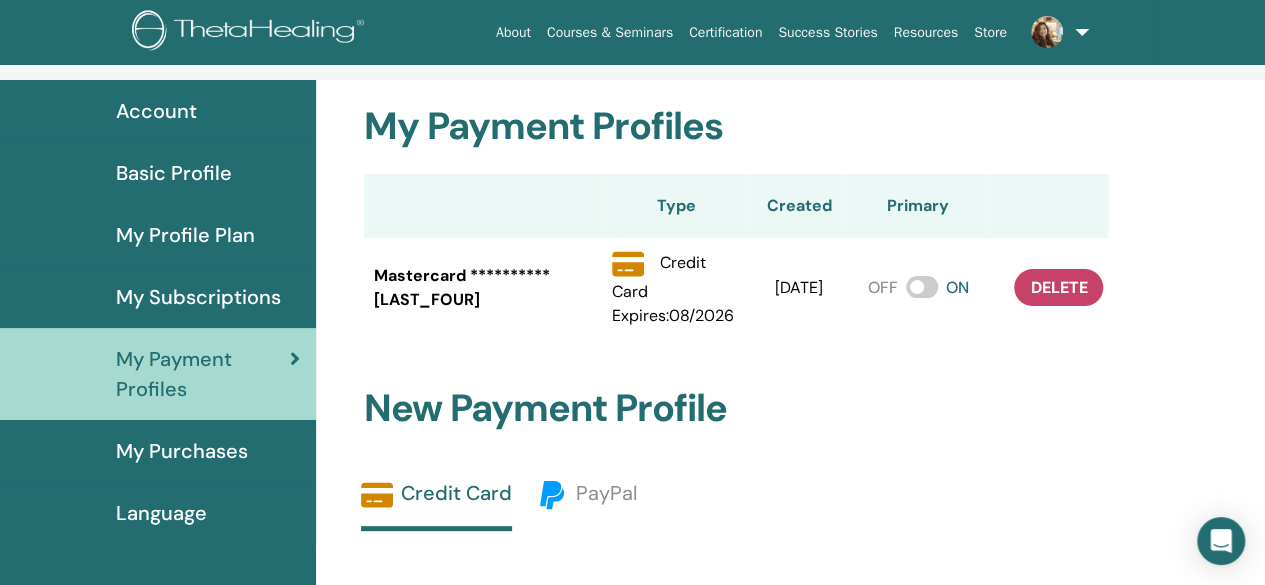 click on "My Purchases" at bounding box center [182, 451] 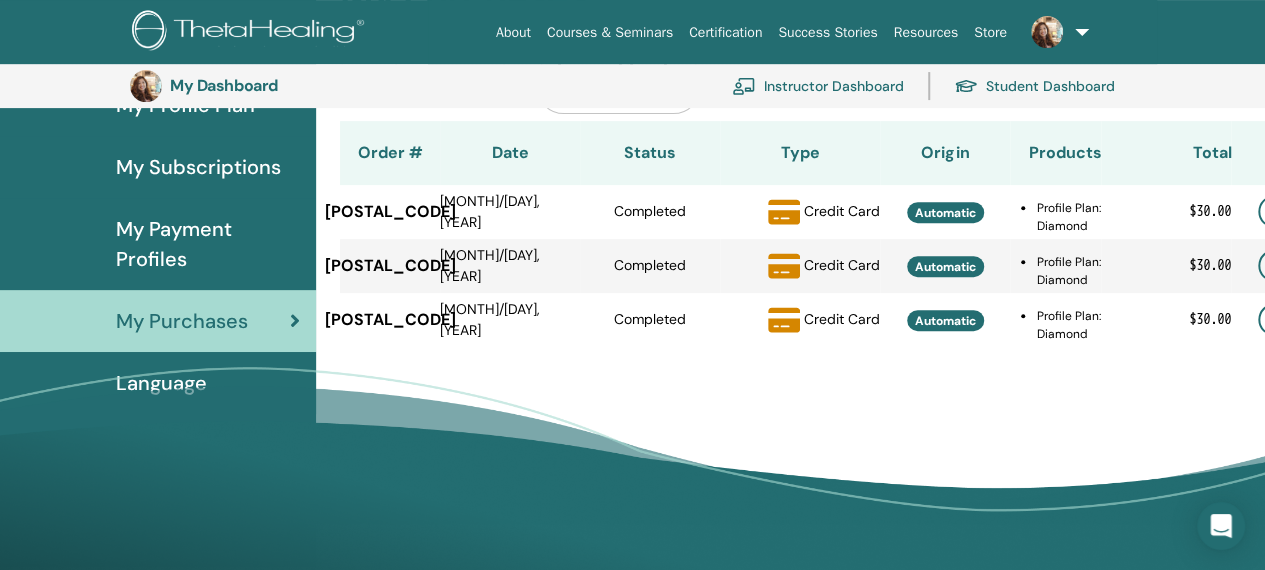 scroll, scrollTop: 244, scrollLeft: 0, axis: vertical 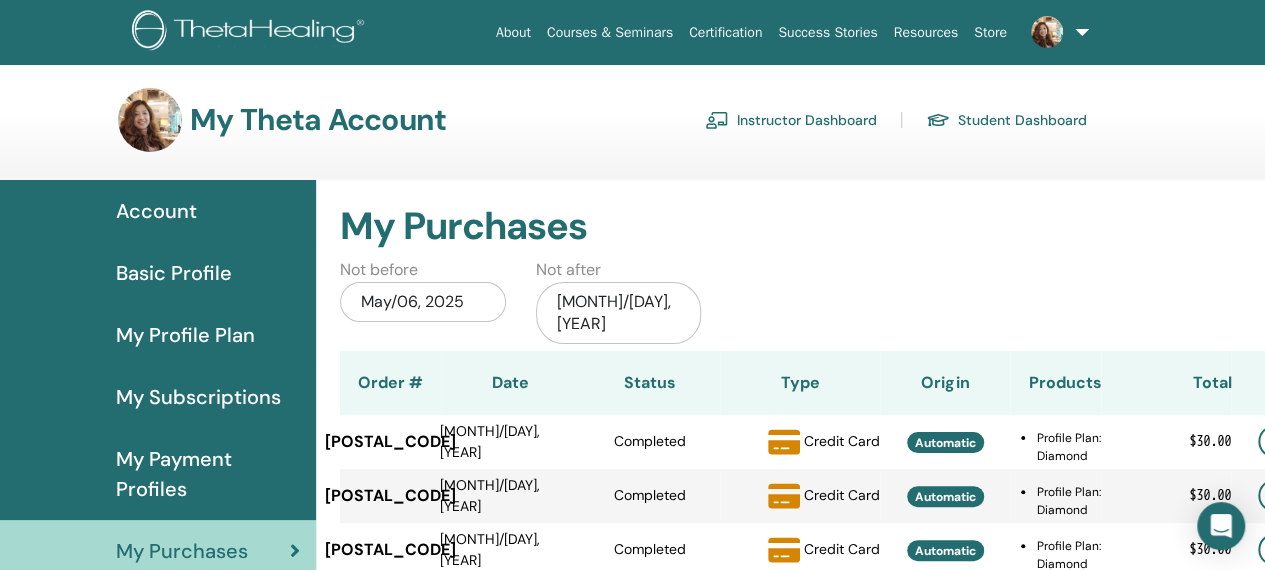 click on "Account" at bounding box center [156, 211] 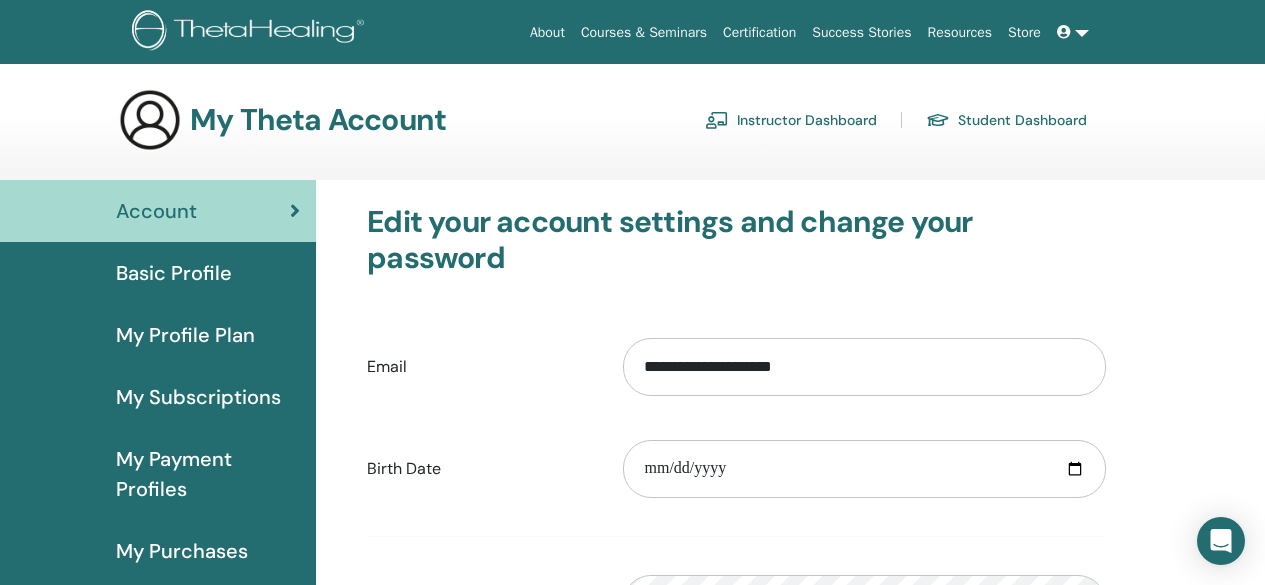 scroll, scrollTop: 0, scrollLeft: 0, axis: both 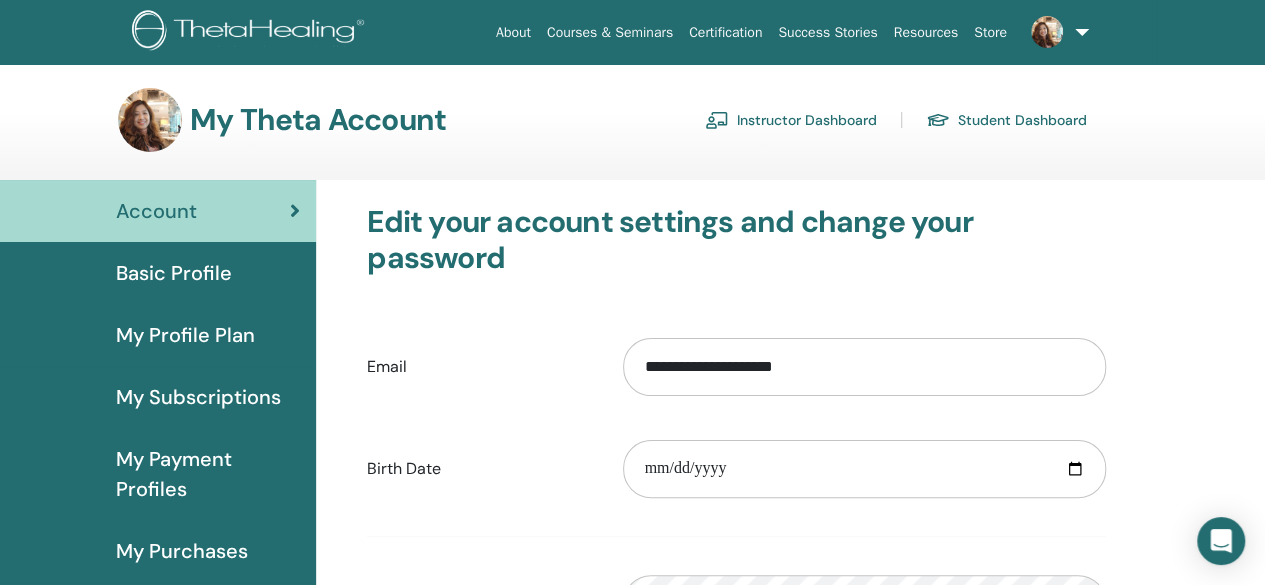 click on "Student Dashboard" at bounding box center (1006, 120) 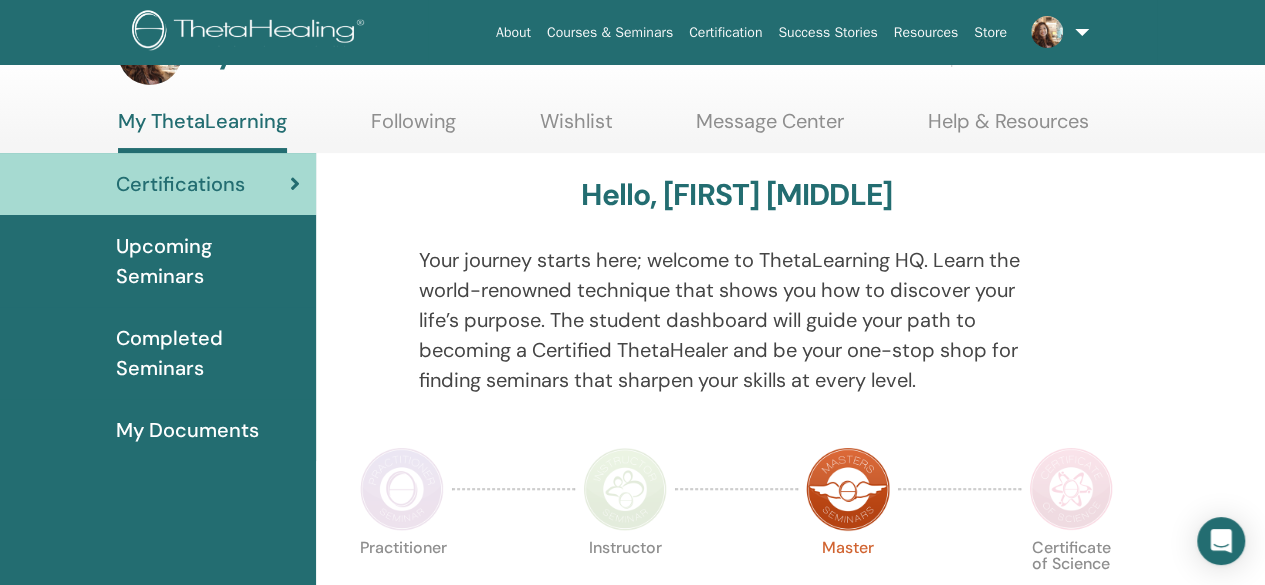 scroll, scrollTop: 0, scrollLeft: 0, axis: both 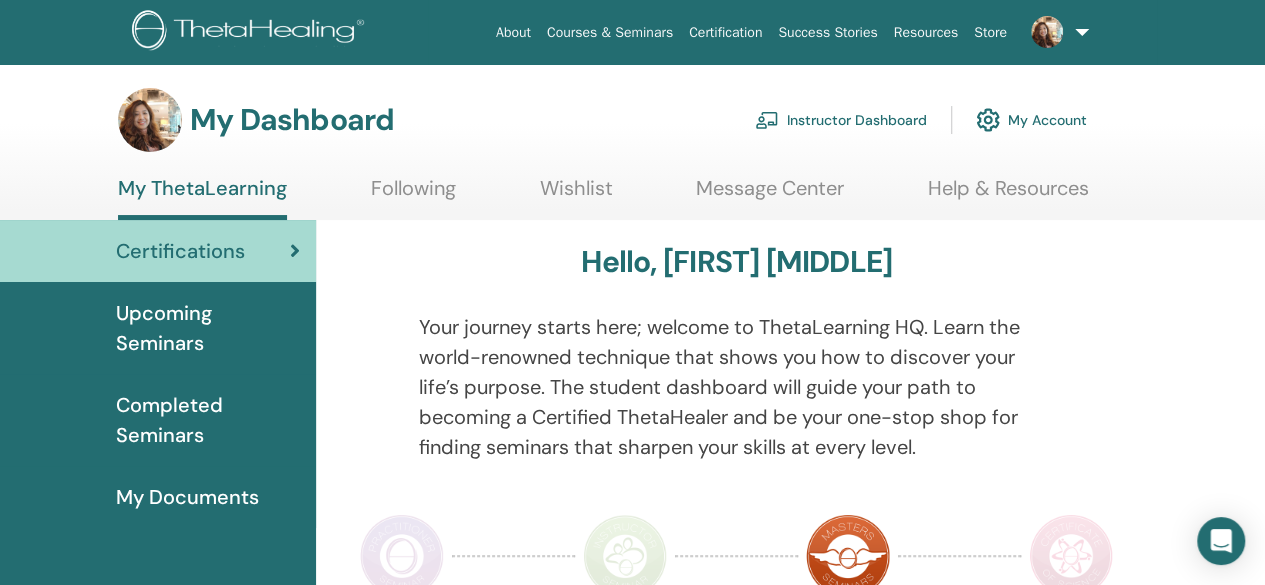click on "Success Stories" at bounding box center [827, 32] 